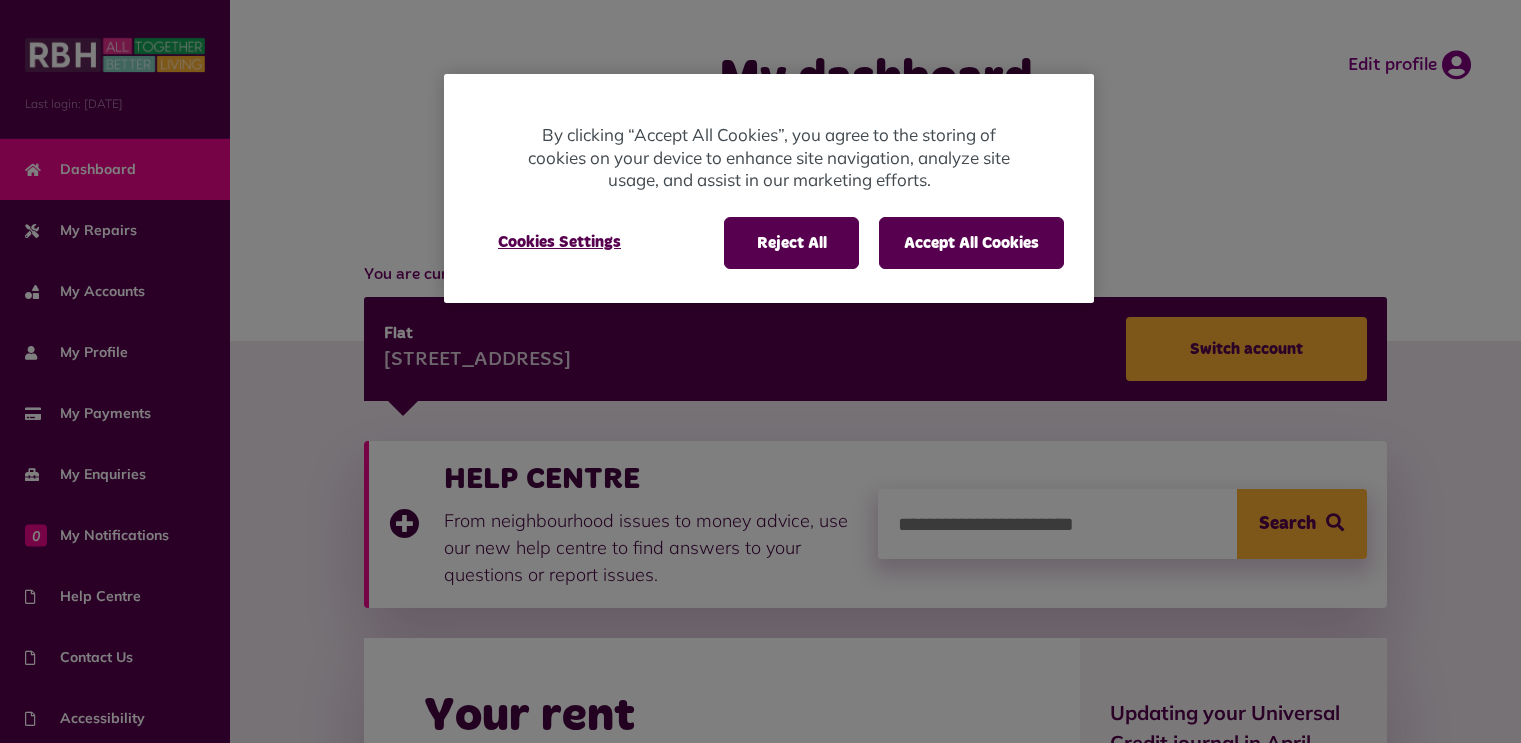 scroll, scrollTop: 0, scrollLeft: 0, axis: both 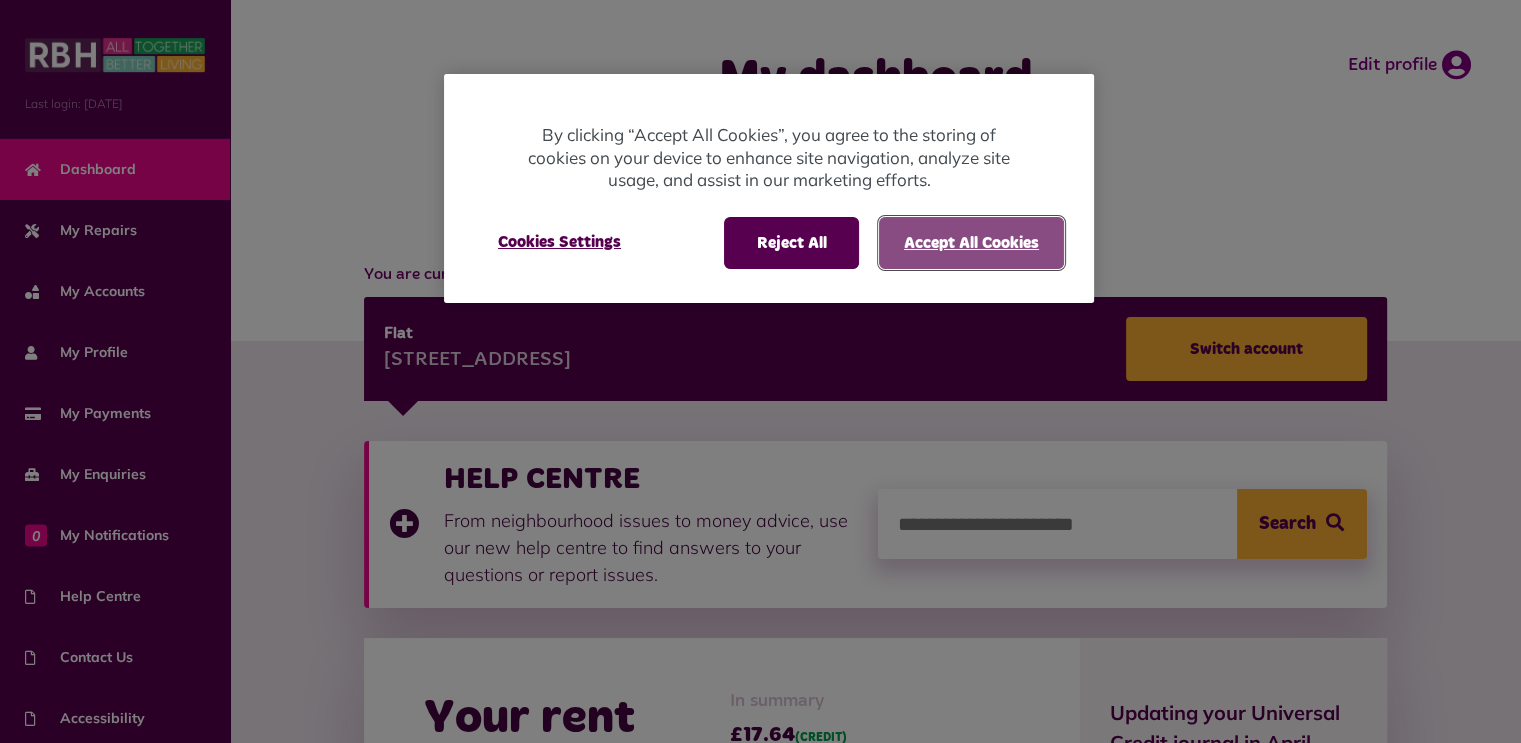 click on "Accept All Cookies" at bounding box center [971, 243] 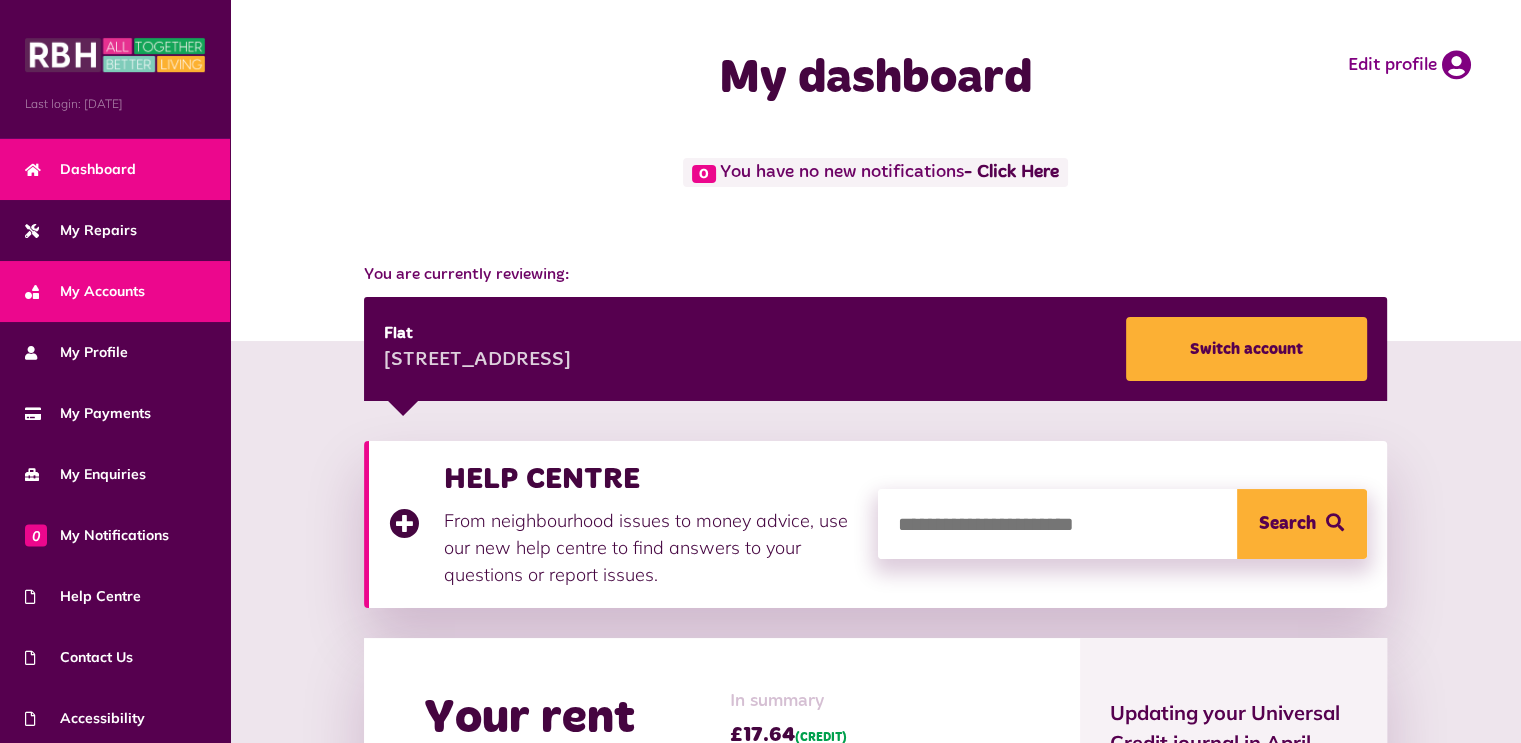 click on "My Accounts" at bounding box center (115, 291) 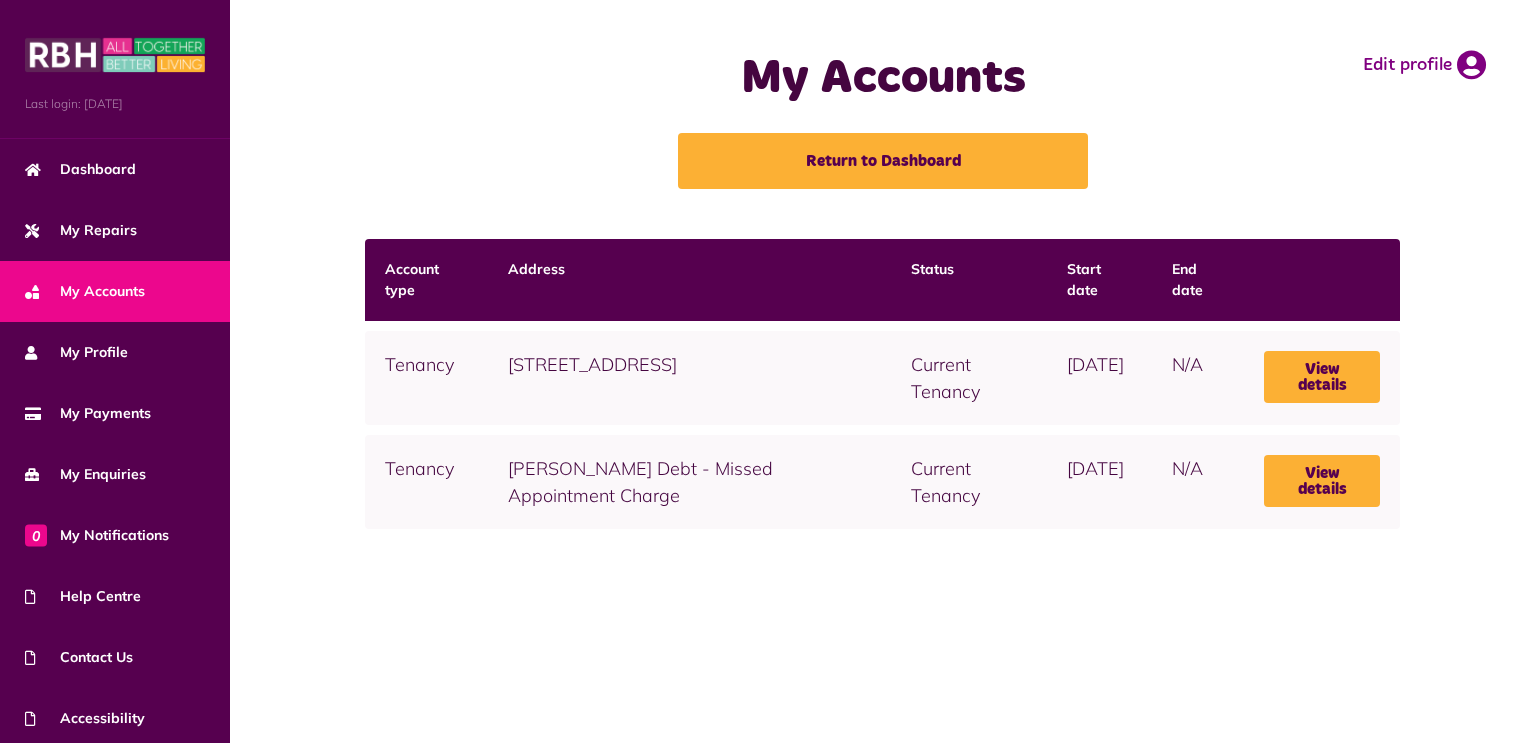 scroll, scrollTop: 0, scrollLeft: 0, axis: both 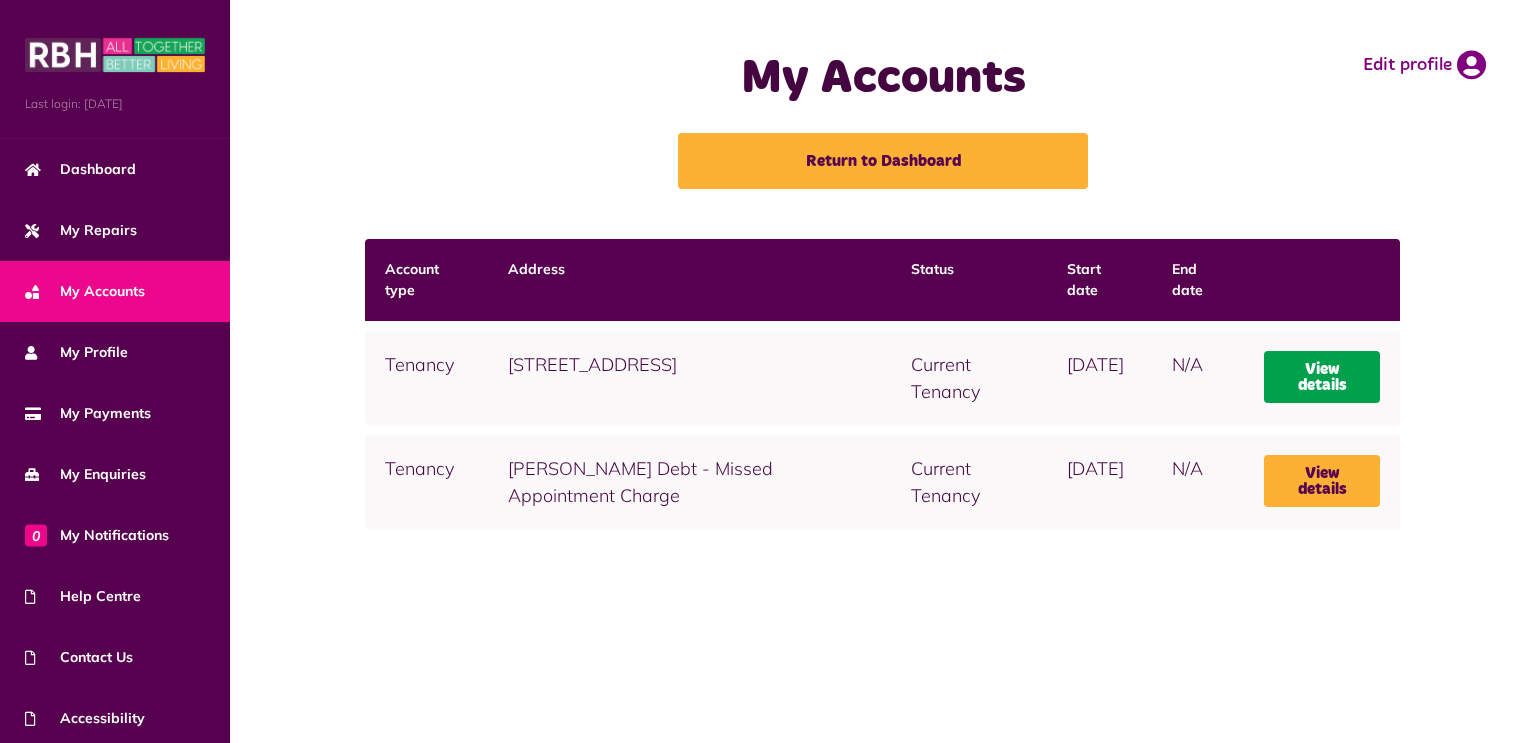 click on "View details" at bounding box center (1322, 377) 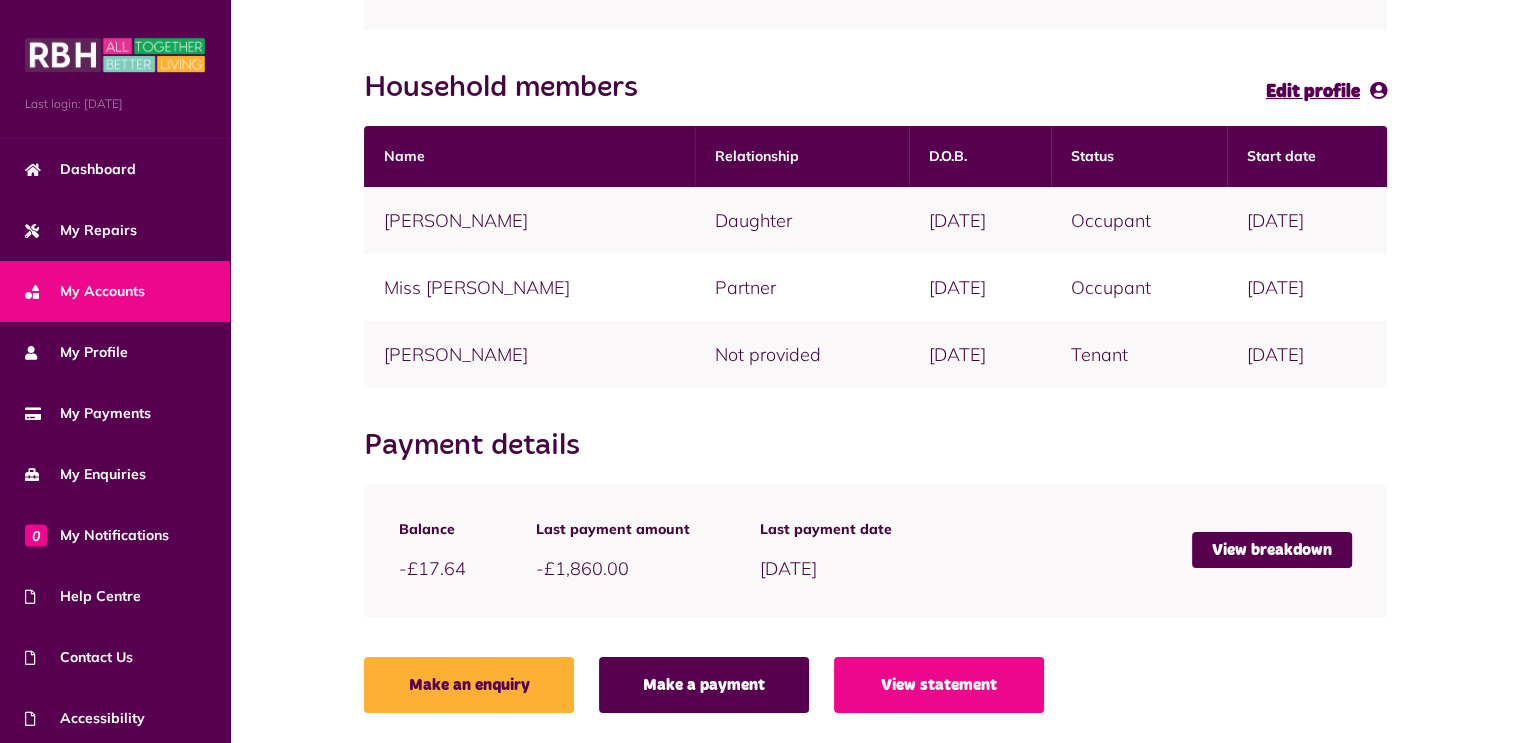 scroll, scrollTop: 424, scrollLeft: 0, axis: vertical 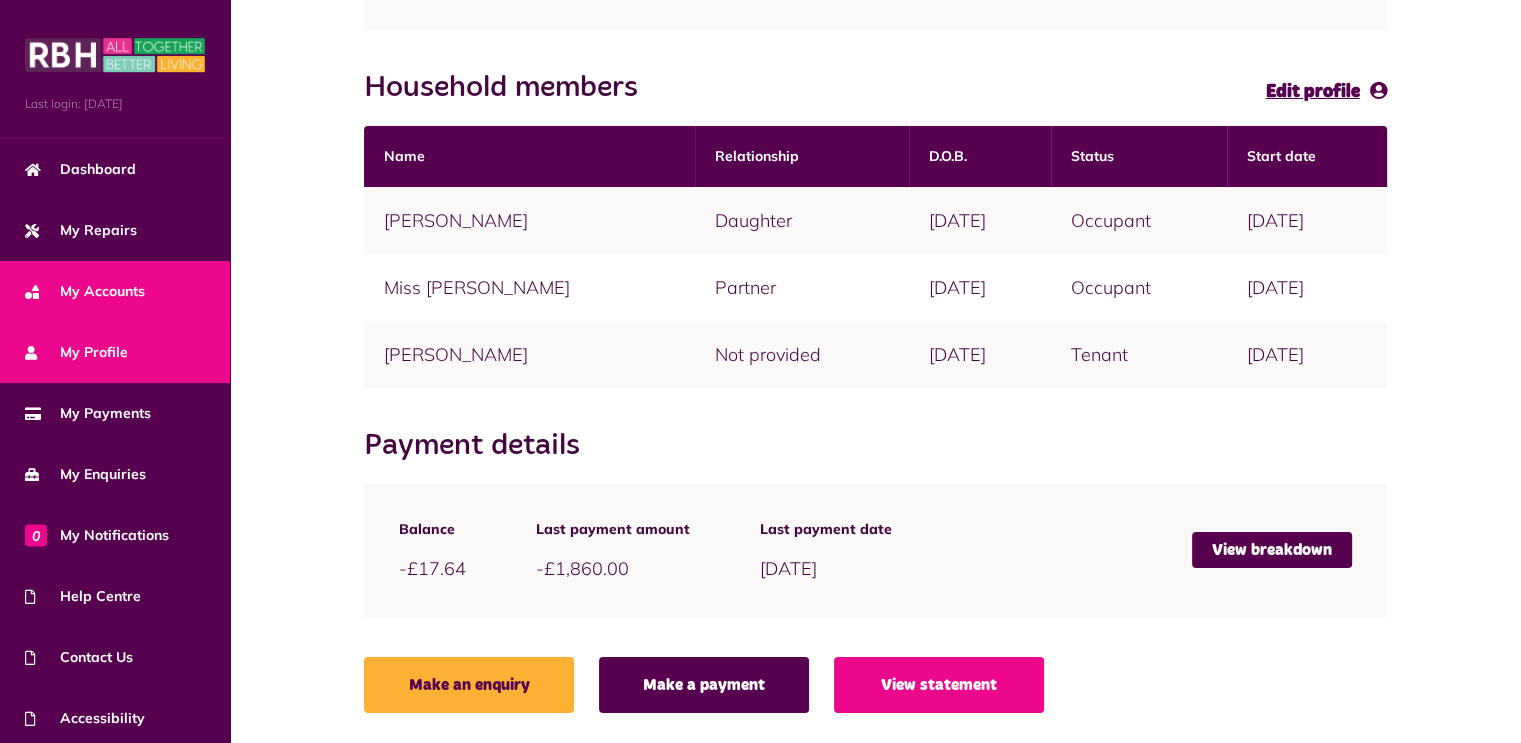 click on "My Profile" at bounding box center (115, 352) 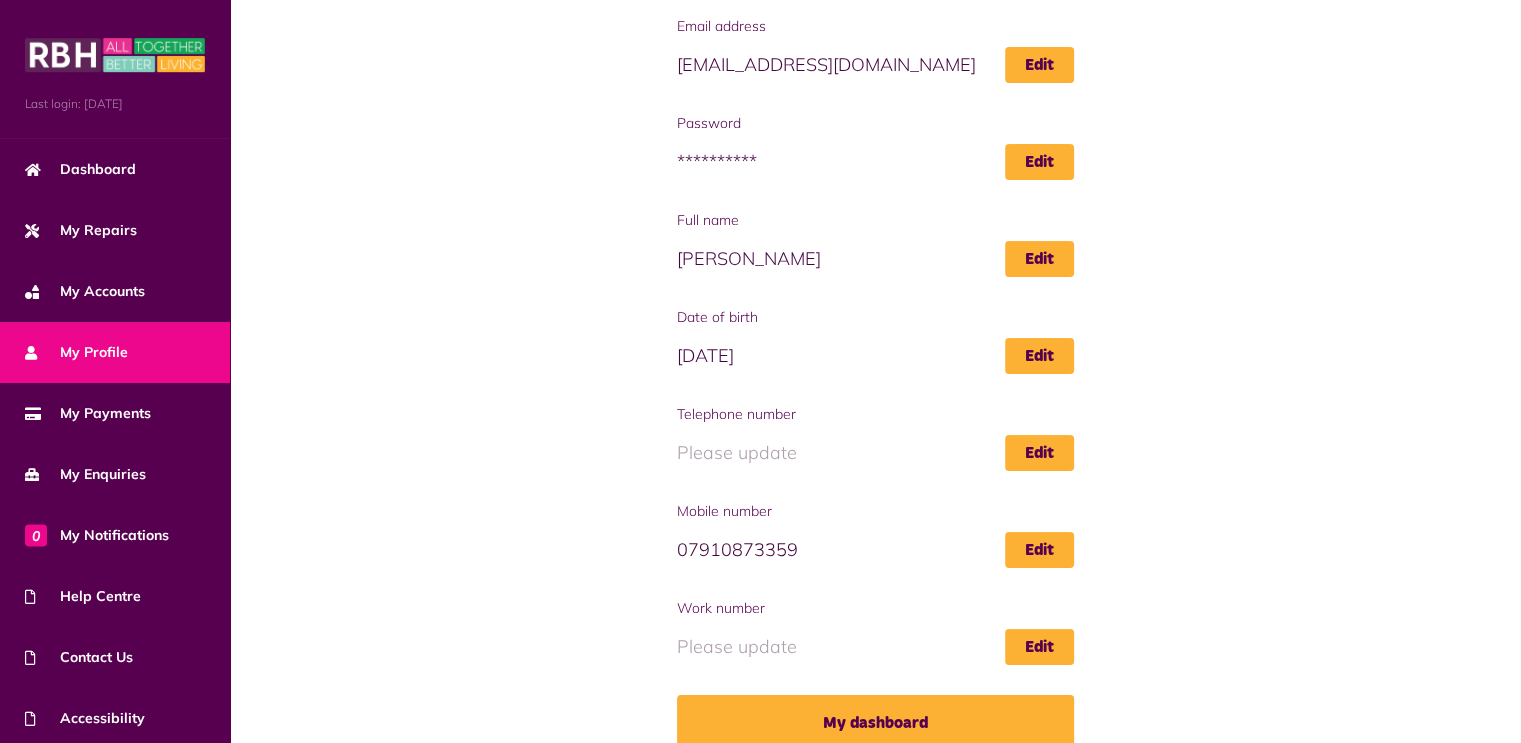 scroll, scrollTop: 211, scrollLeft: 0, axis: vertical 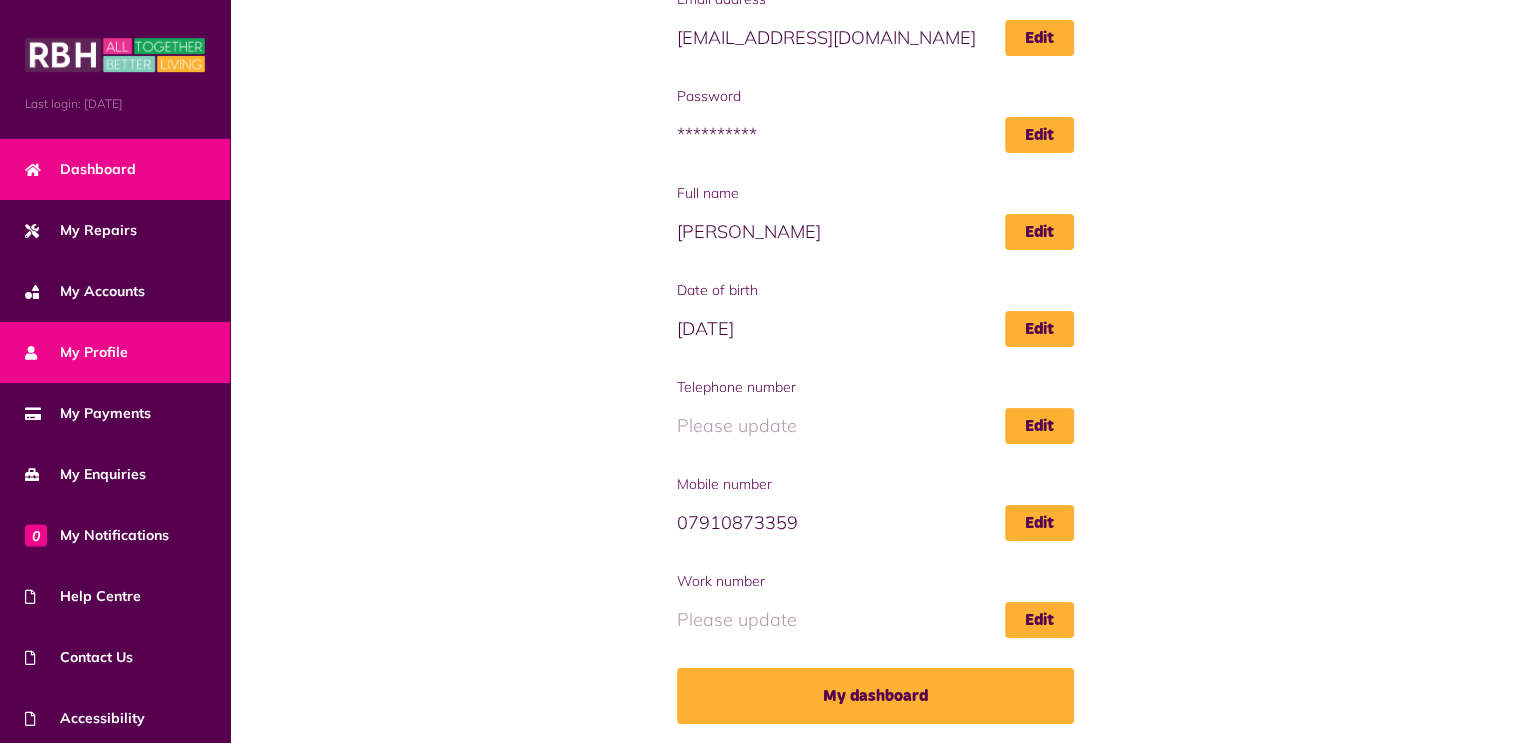 click on "Dashboard" at bounding box center [80, 169] 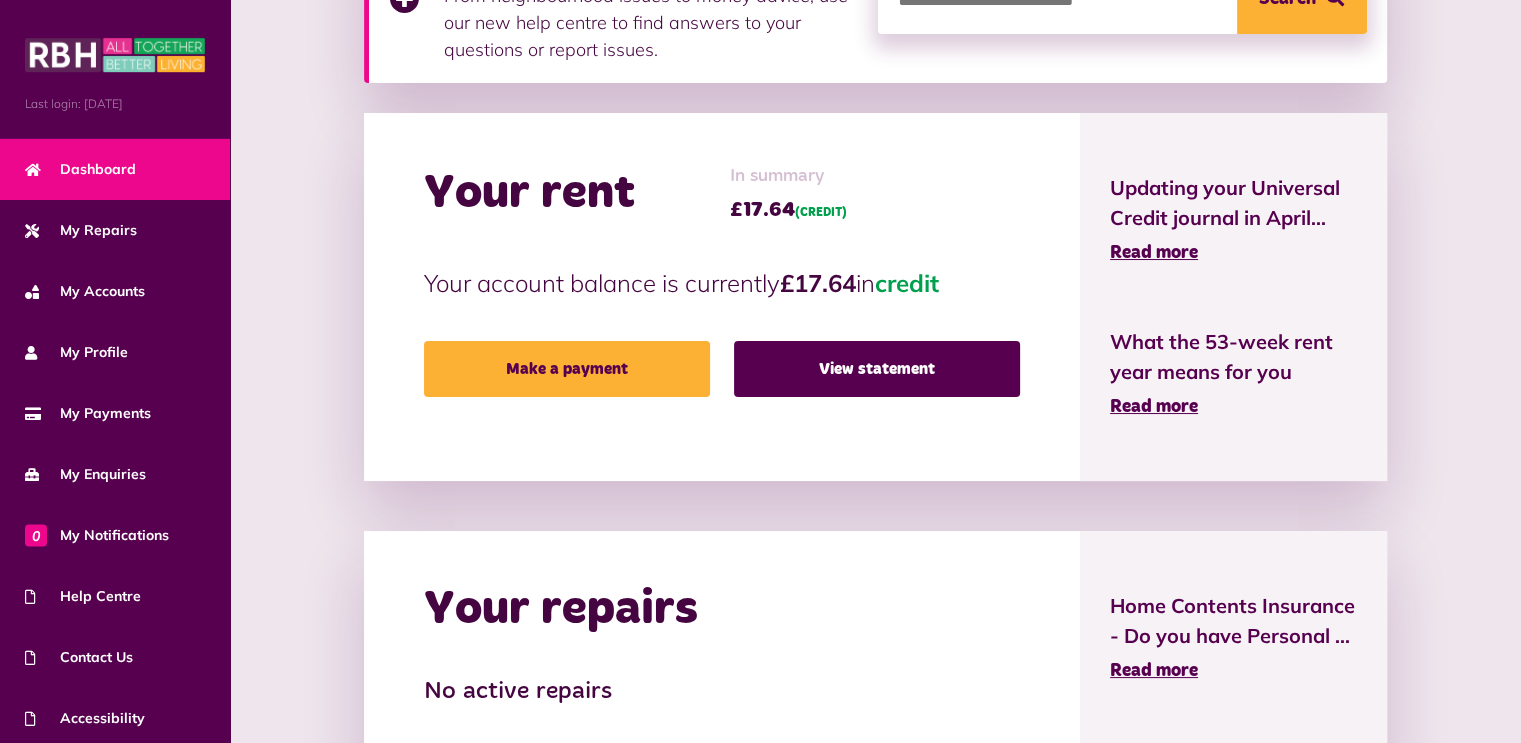 scroll, scrollTop: 233, scrollLeft: 0, axis: vertical 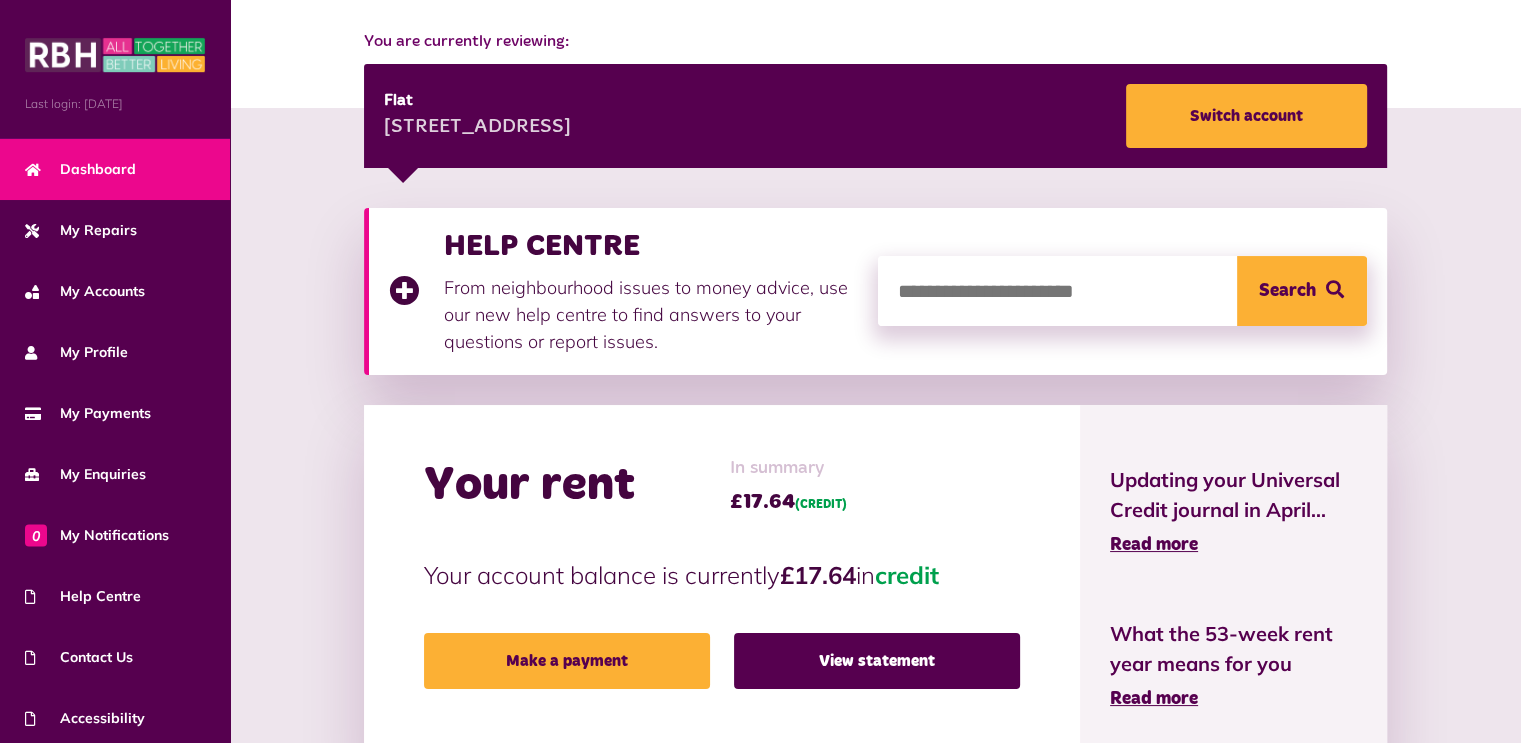 click at bounding box center (1122, 291) 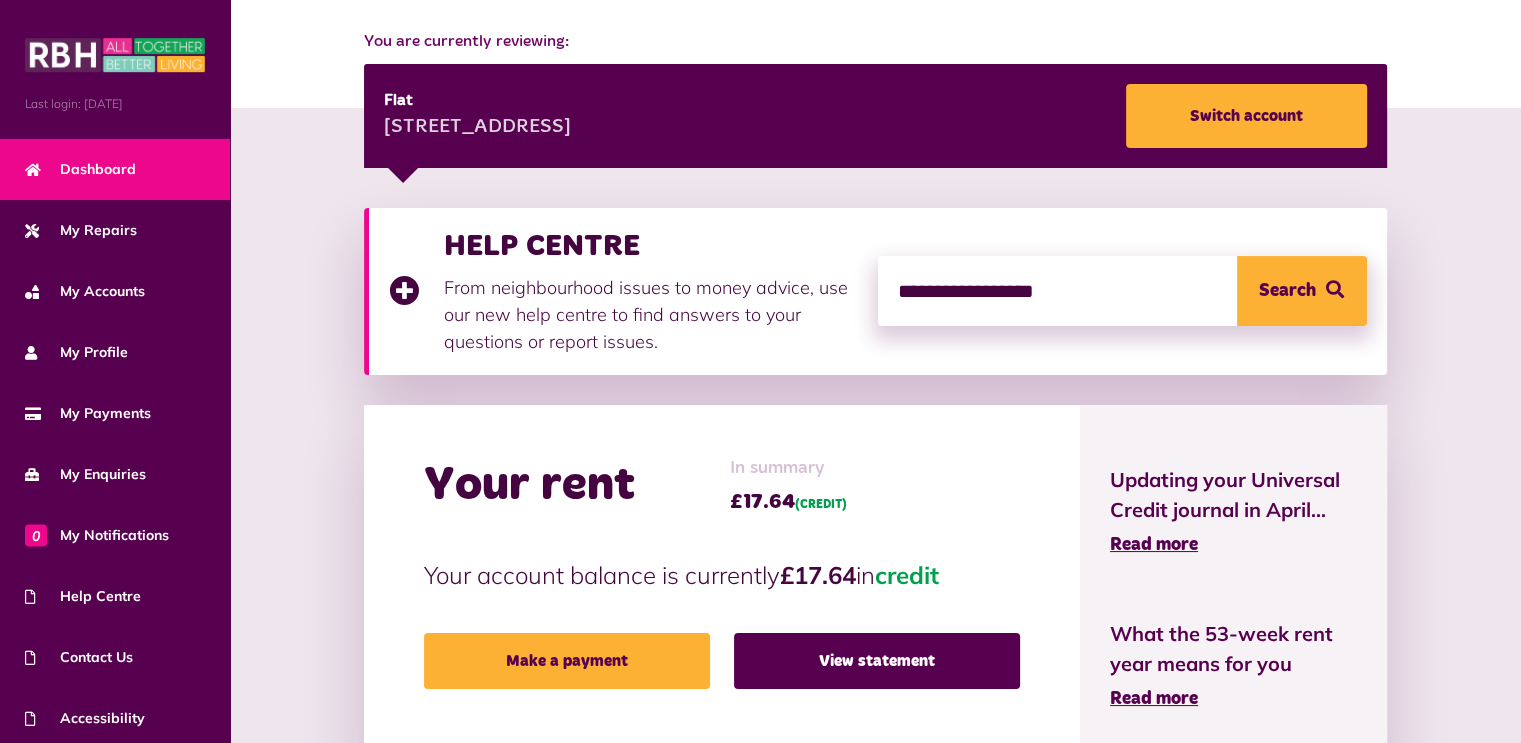 type on "**********" 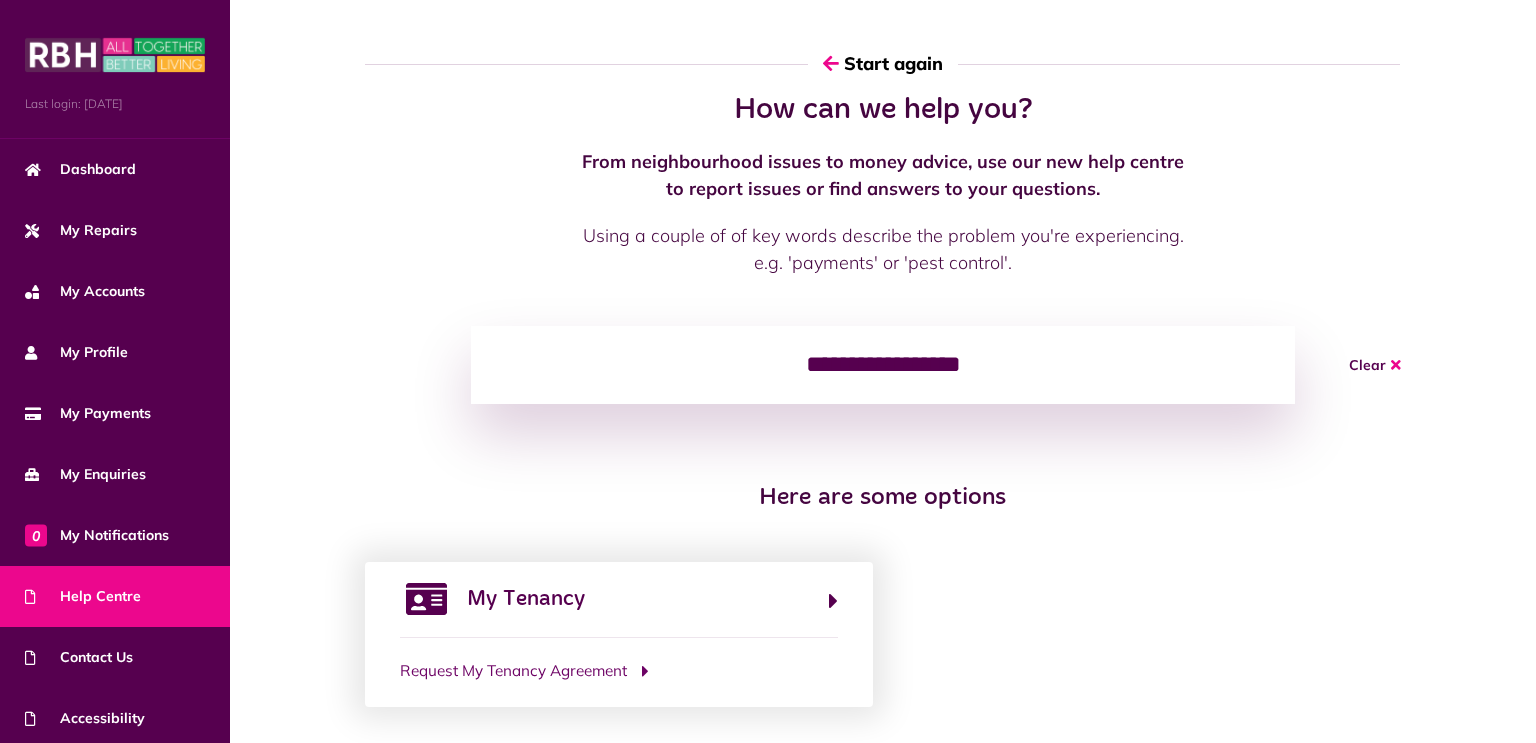 scroll, scrollTop: 0, scrollLeft: 0, axis: both 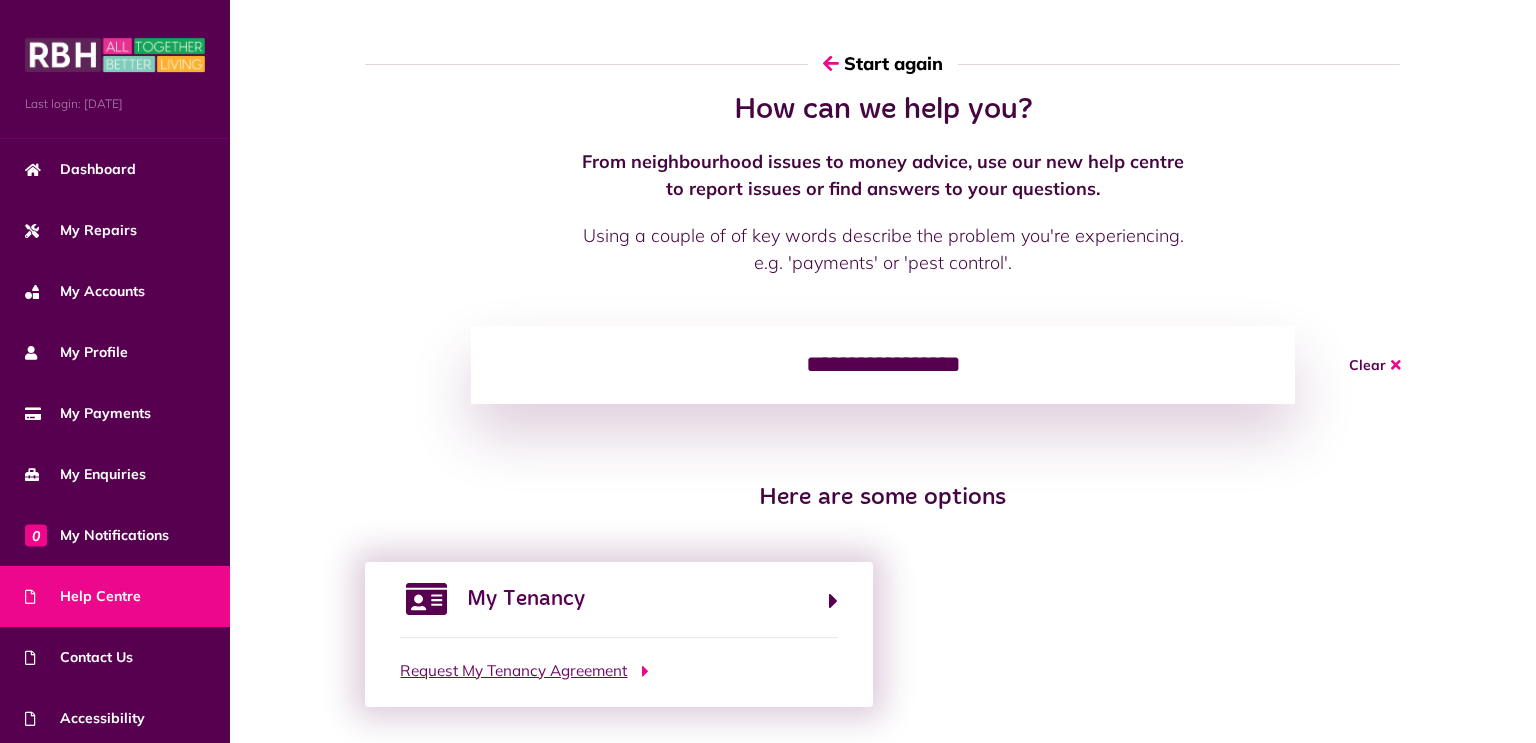 click on "Request My Tenancy Agreement" 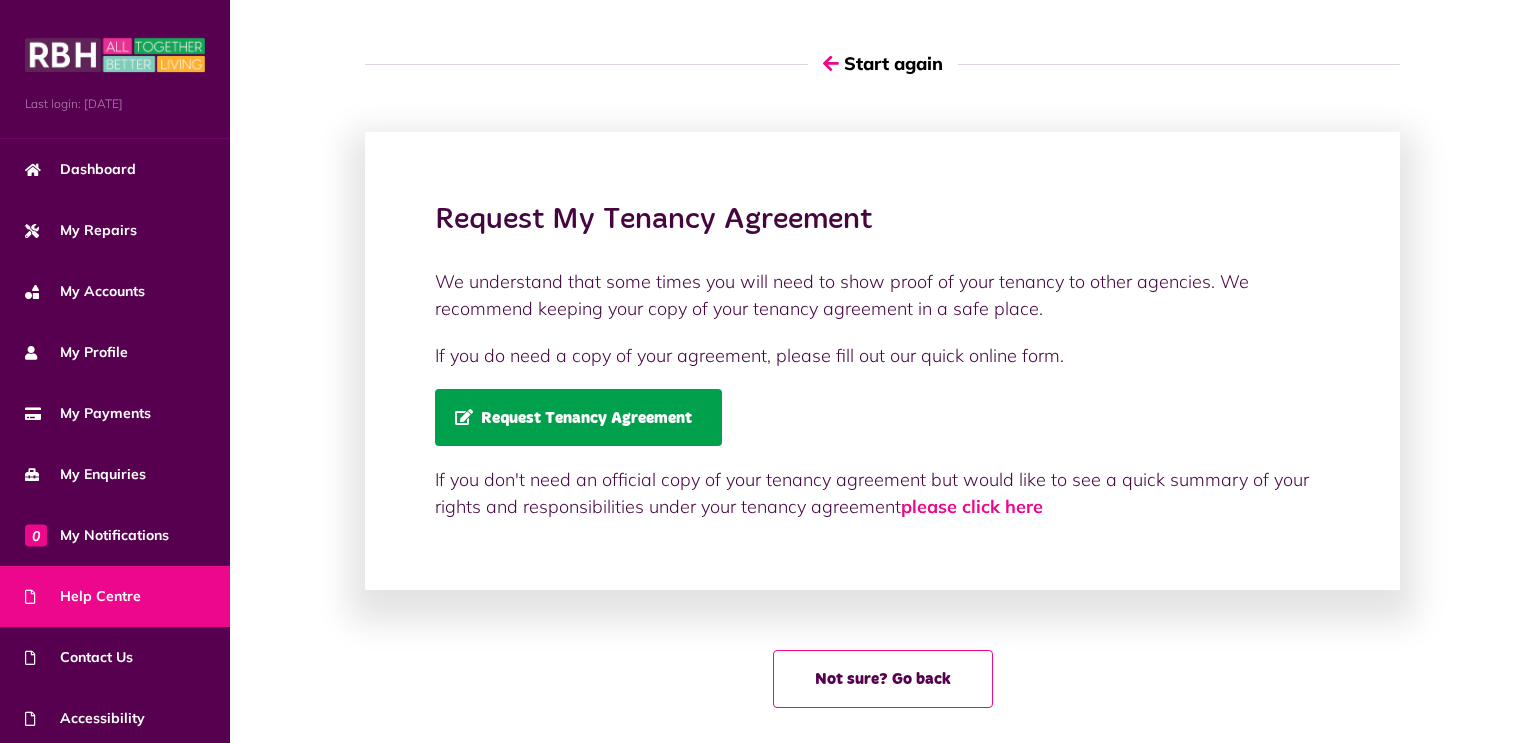 click on "Request Tenancy Agreement" 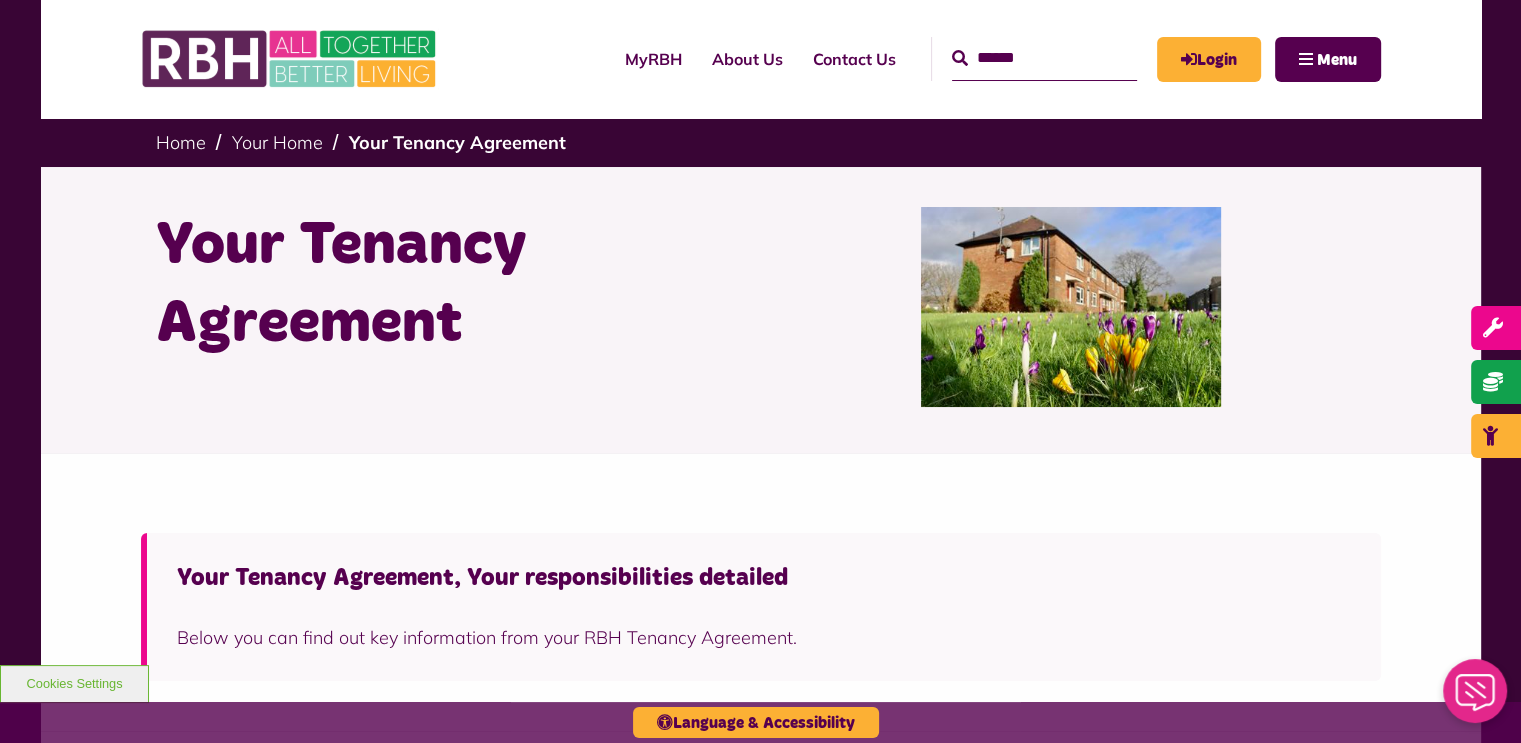 scroll, scrollTop: 0, scrollLeft: 0, axis: both 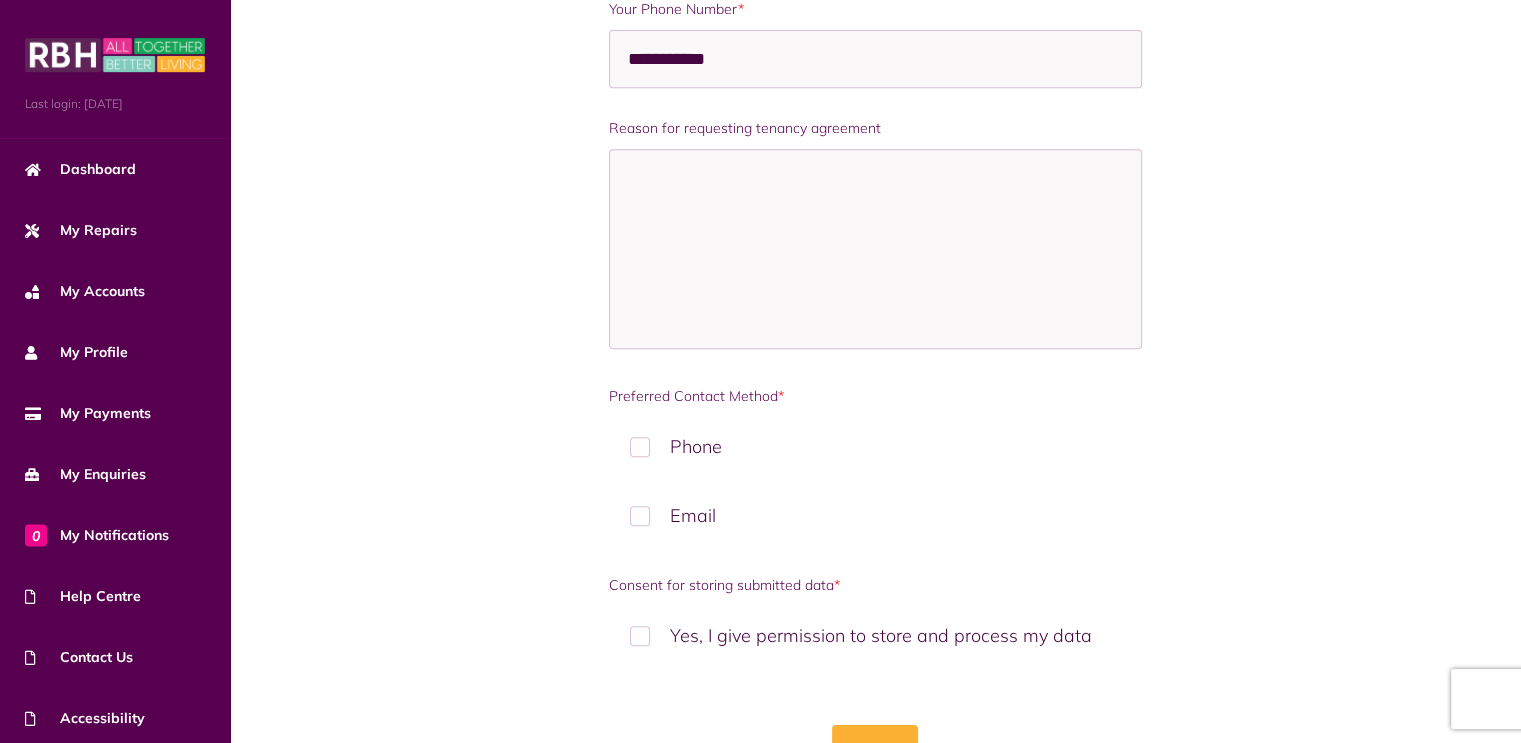 click on "Phone" at bounding box center [876, 446] 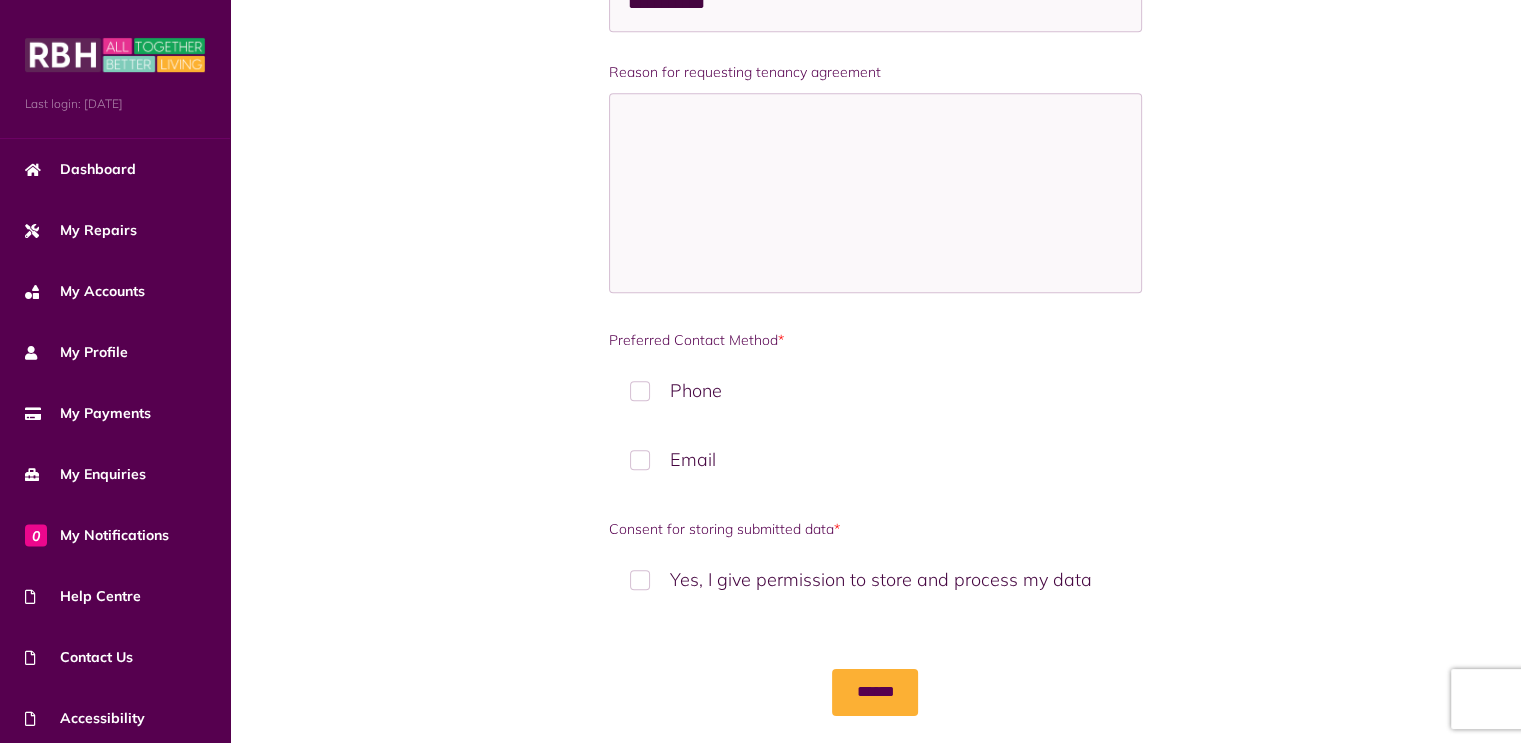 scroll, scrollTop: 986, scrollLeft: 0, axis: vertical 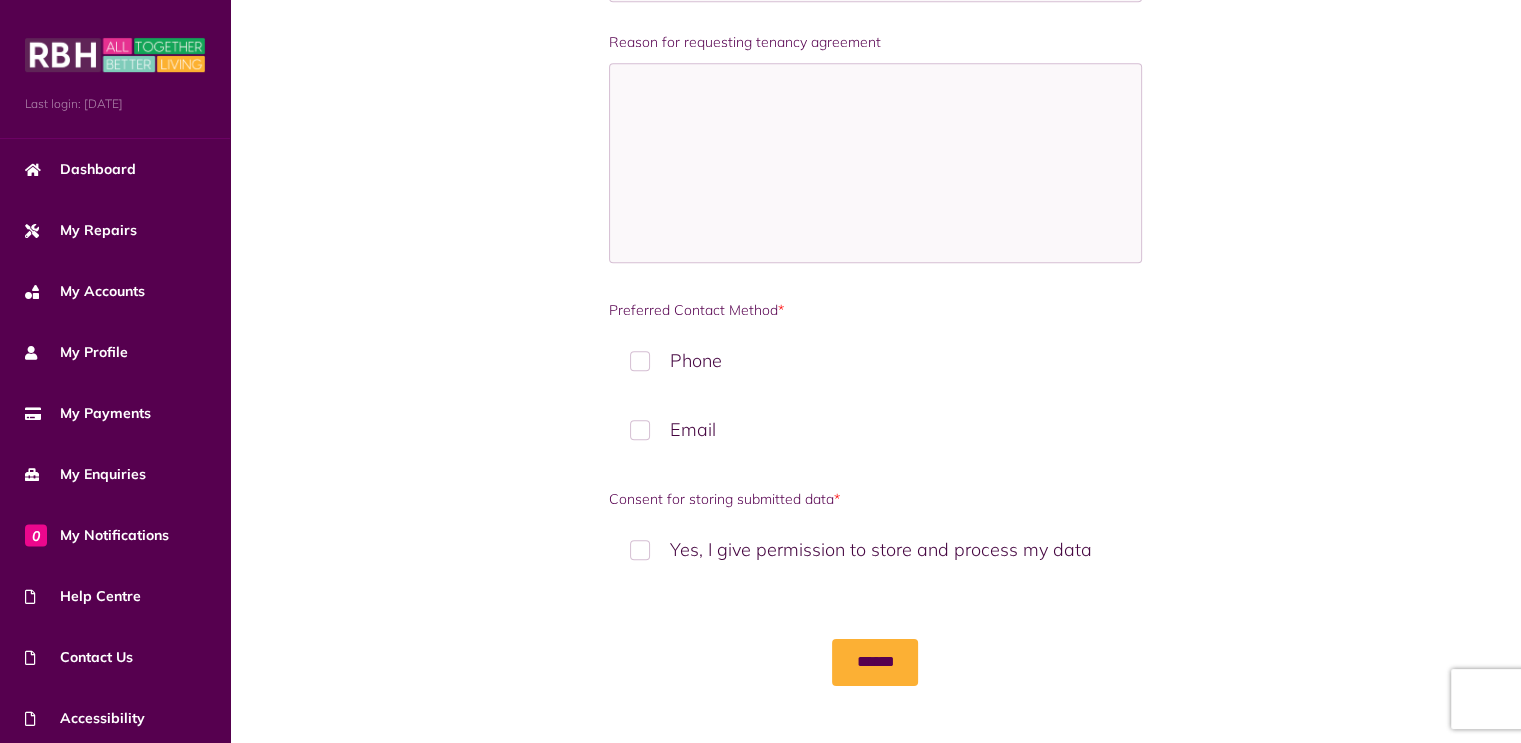 click on "Yes, I give permission to store and process my data" at bounding box center (876, 549) 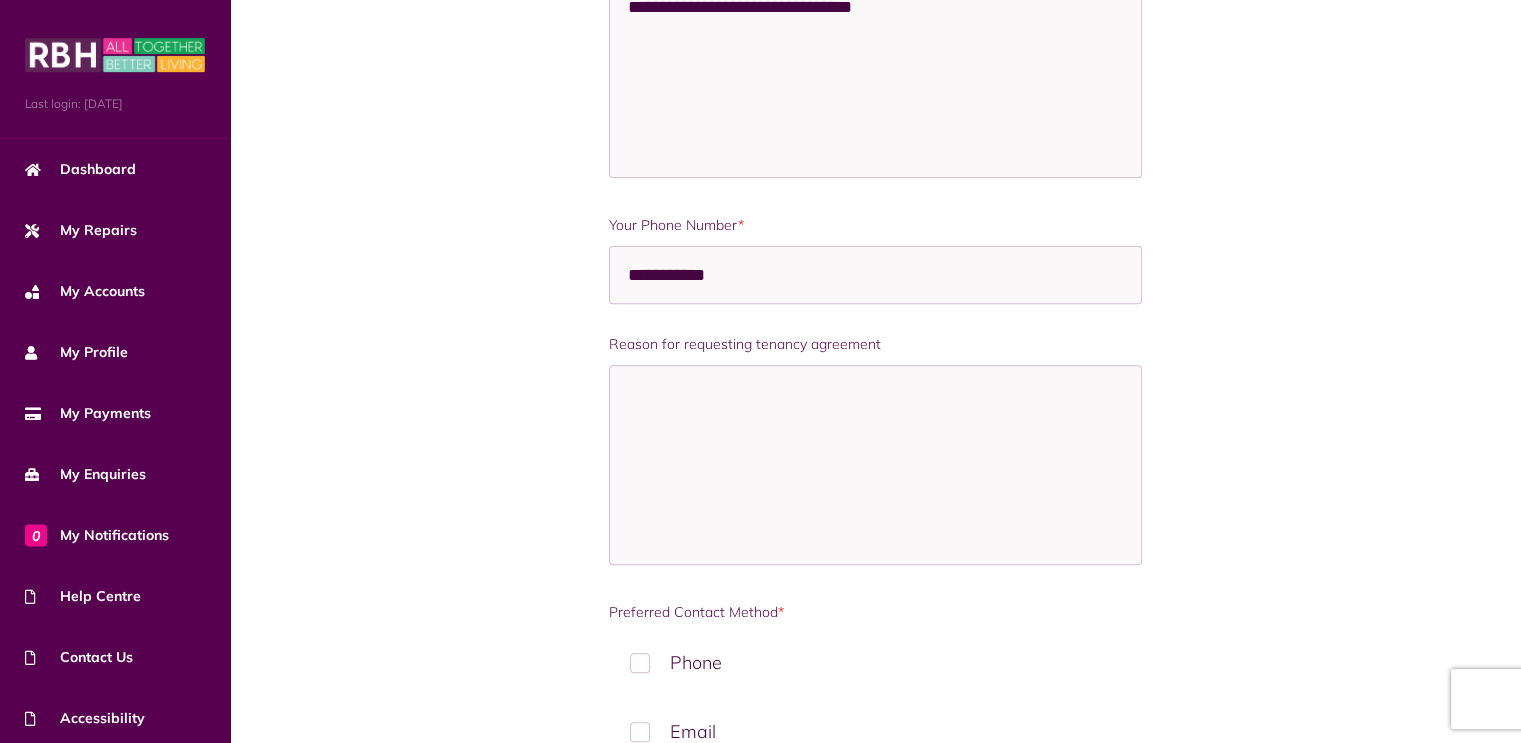 scroll, scrollTop: 686, scrollLeft: 0, axis: vertical 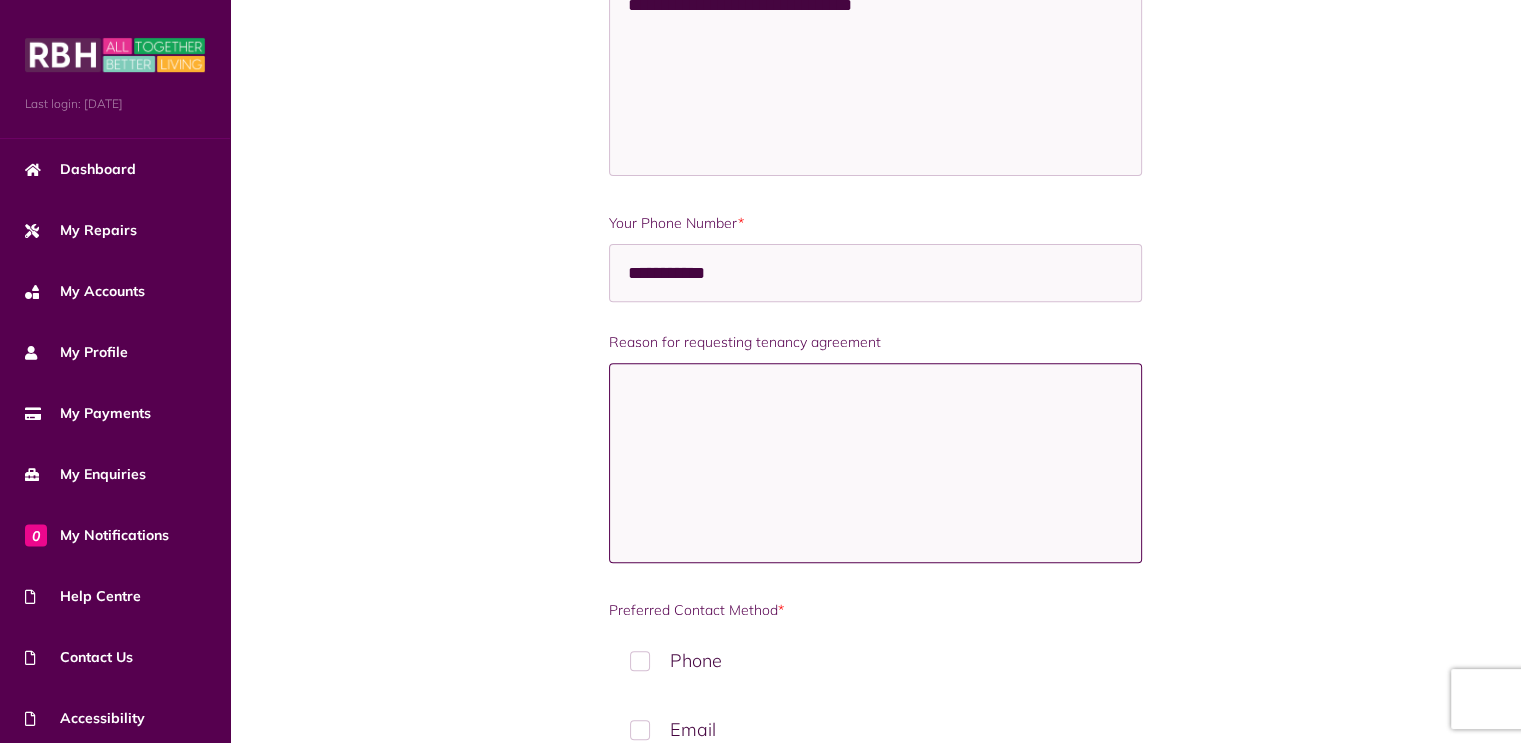 click on "Reason for requesting tenancy agreement" at bounding box center (876, 463) 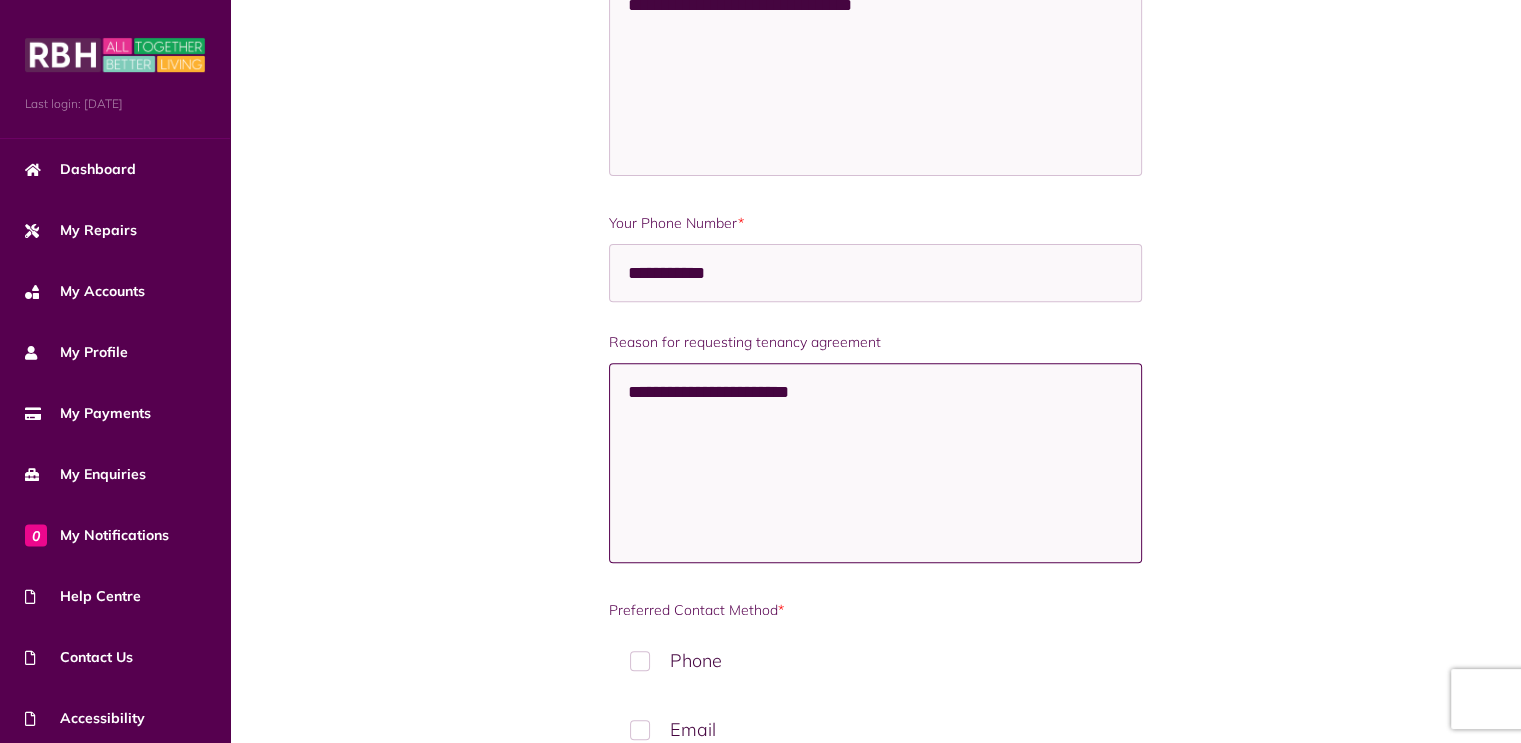 click on "**********" at bounding box center [876, 463] 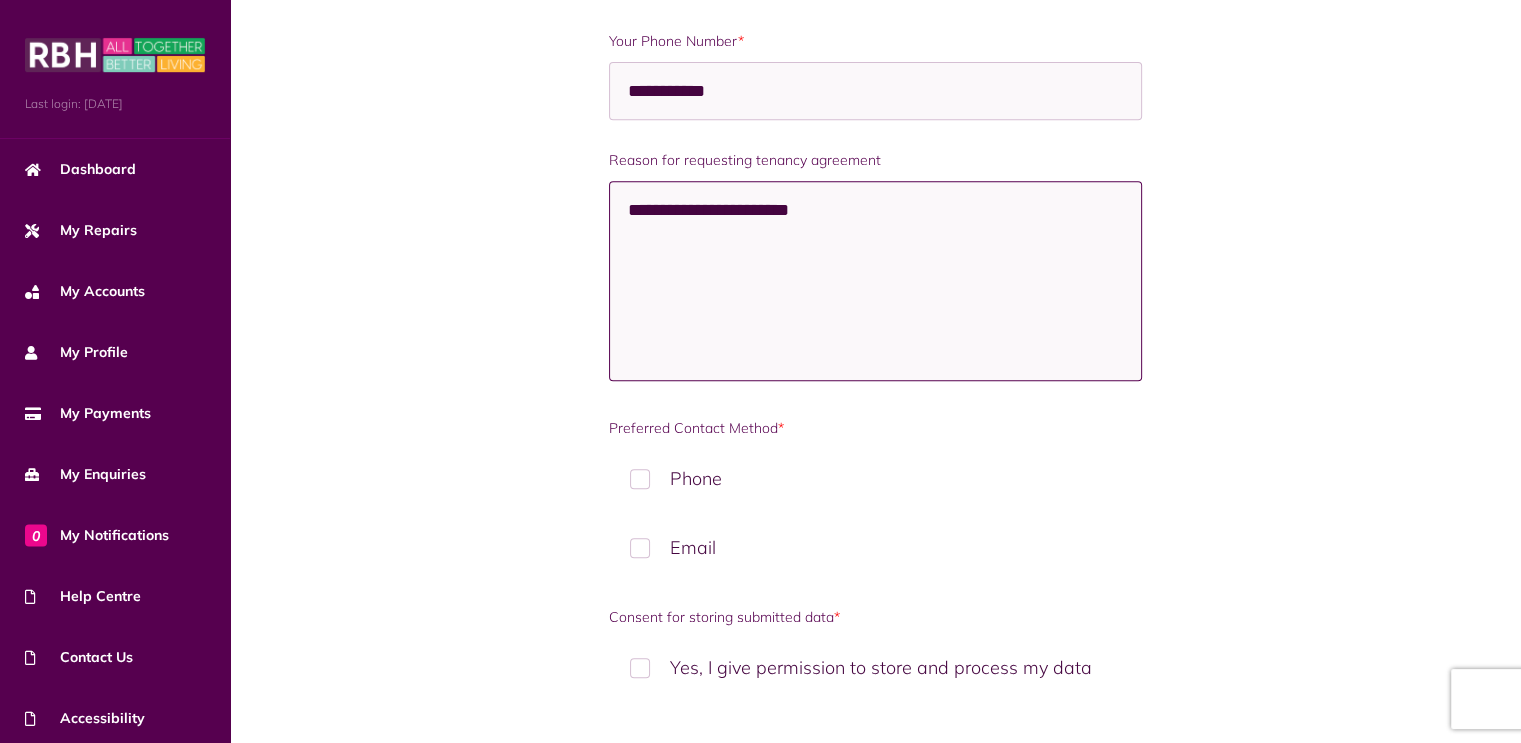 scroll, scrollTop: 986, scrollLeft: 0, axis: vertical 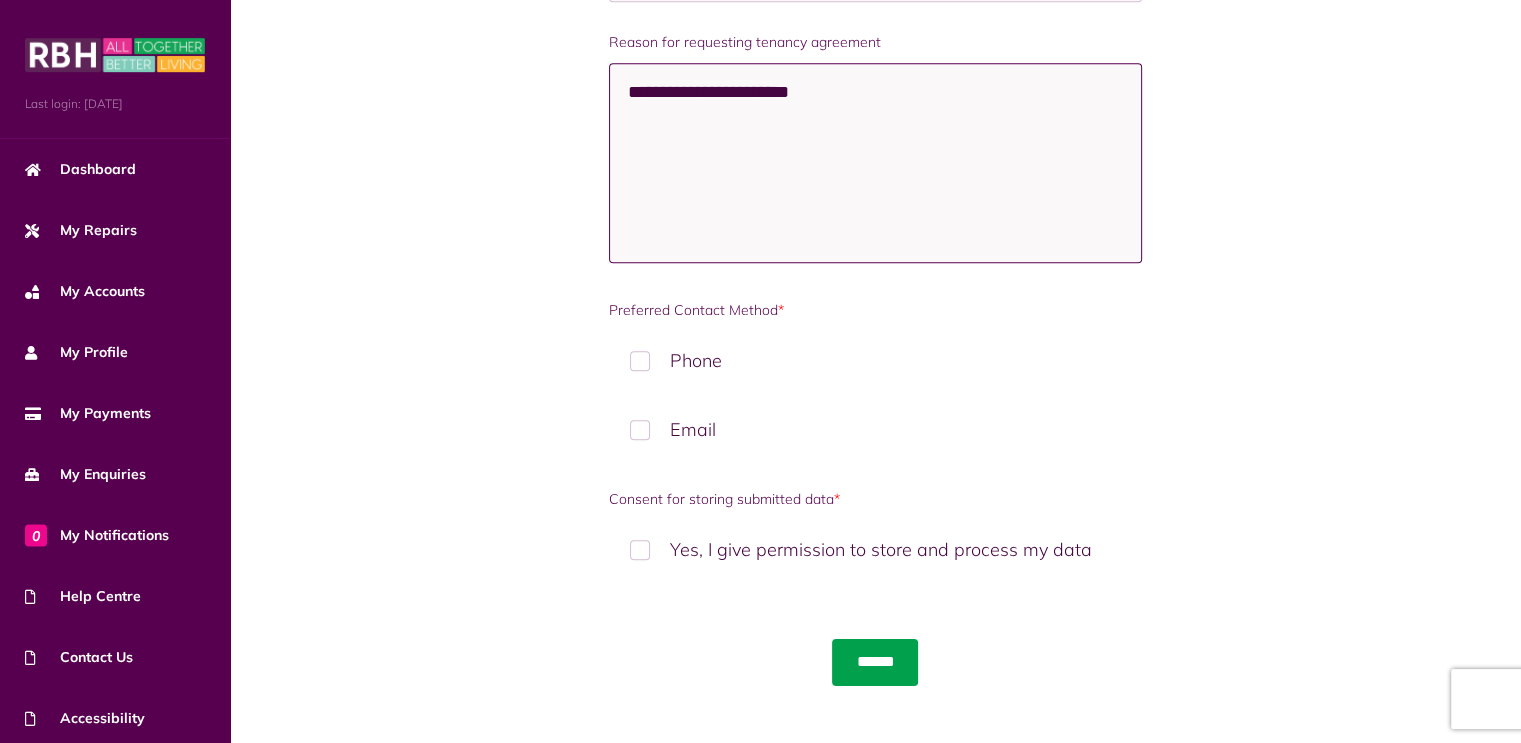 type on "**********" 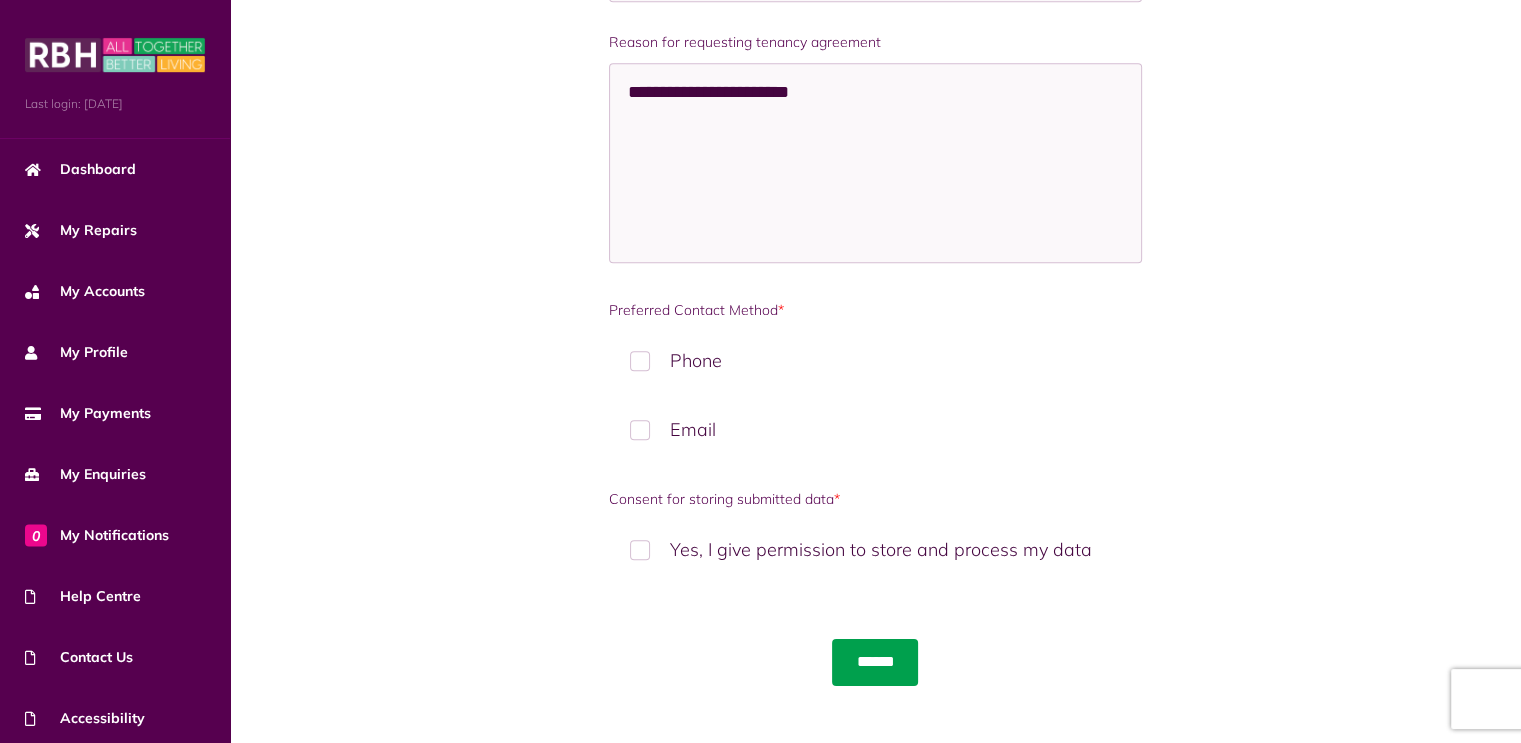 click on "******" at bounding box center (875, 662) 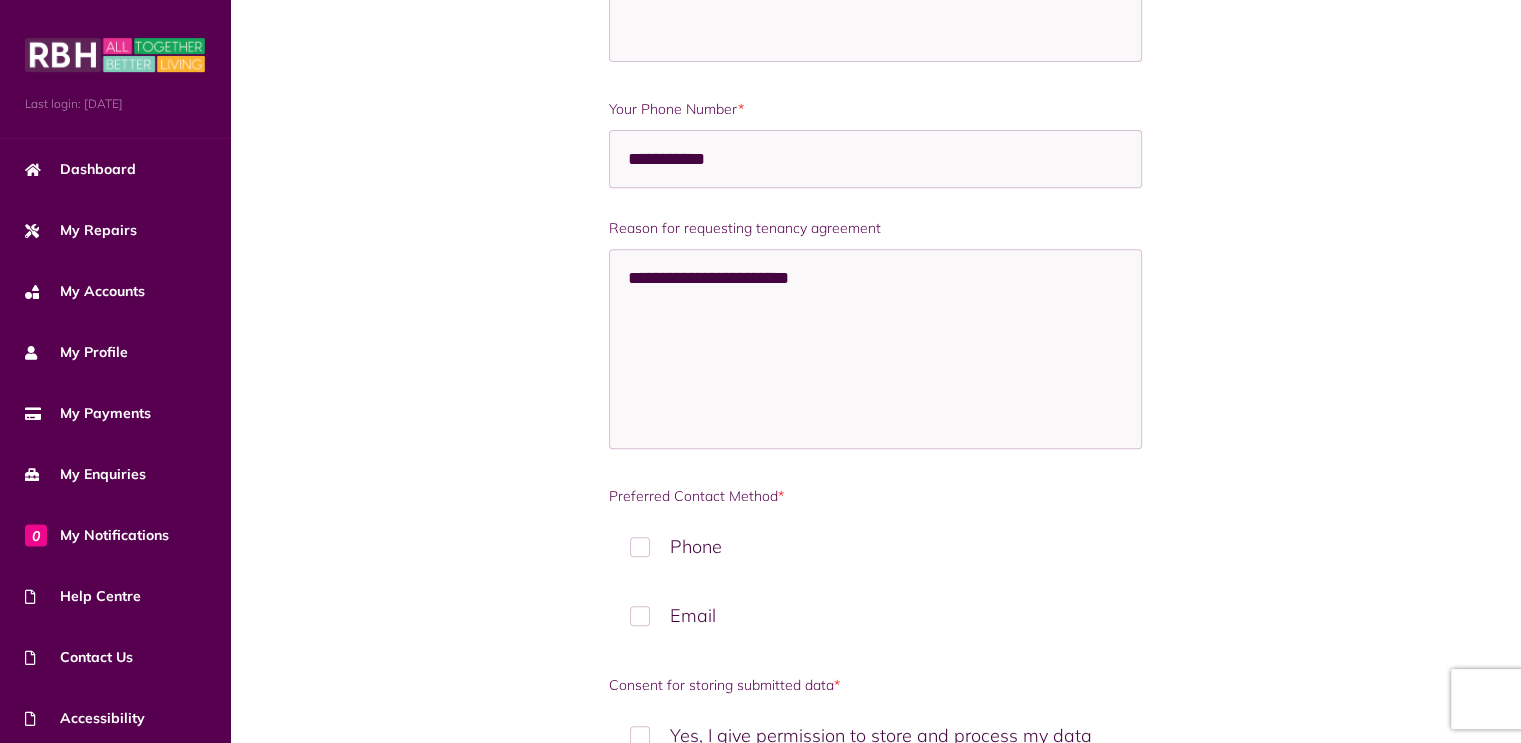 scroll, scrollTop: 1007, scrollLeft: 0, axis: vertical 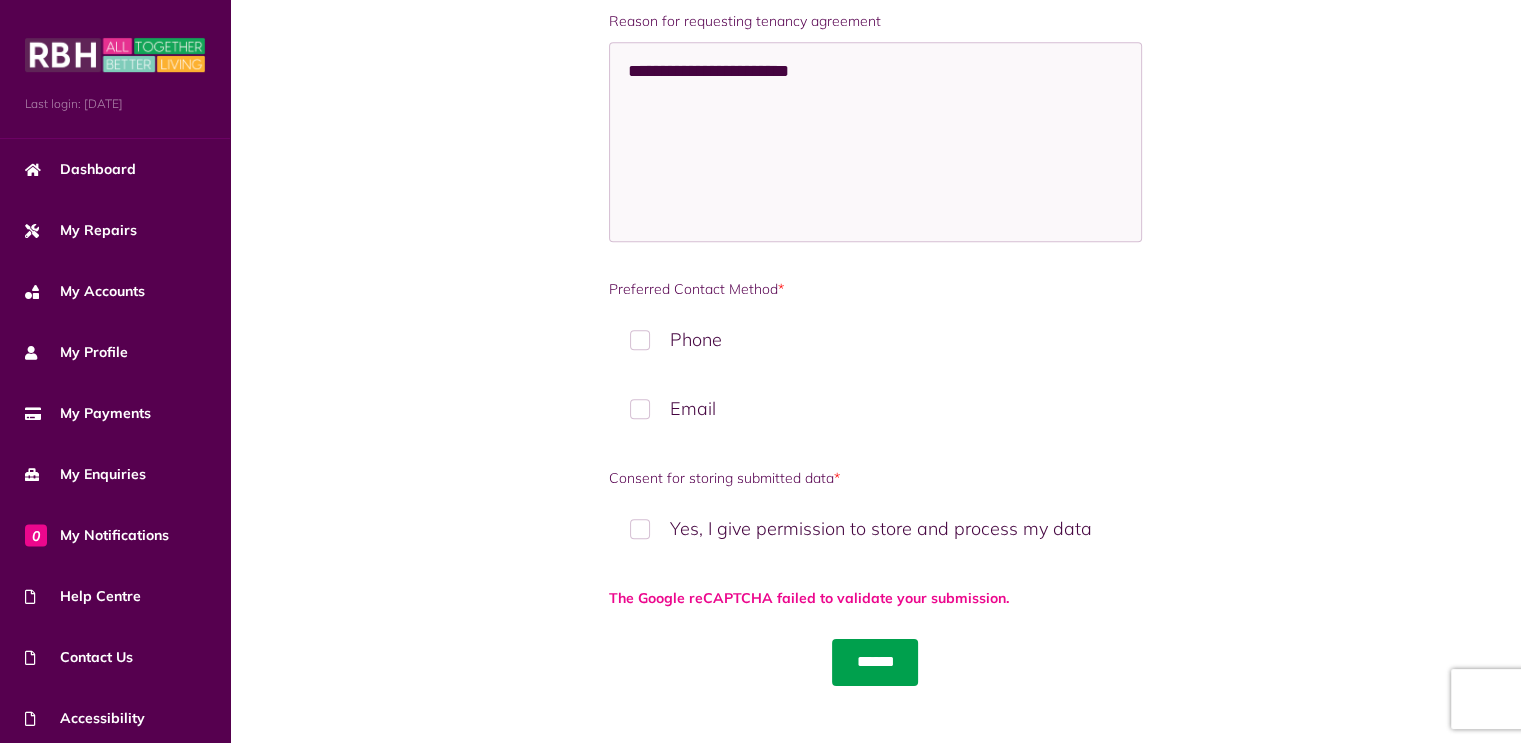 click on "******" at bounding box center (875, 662) 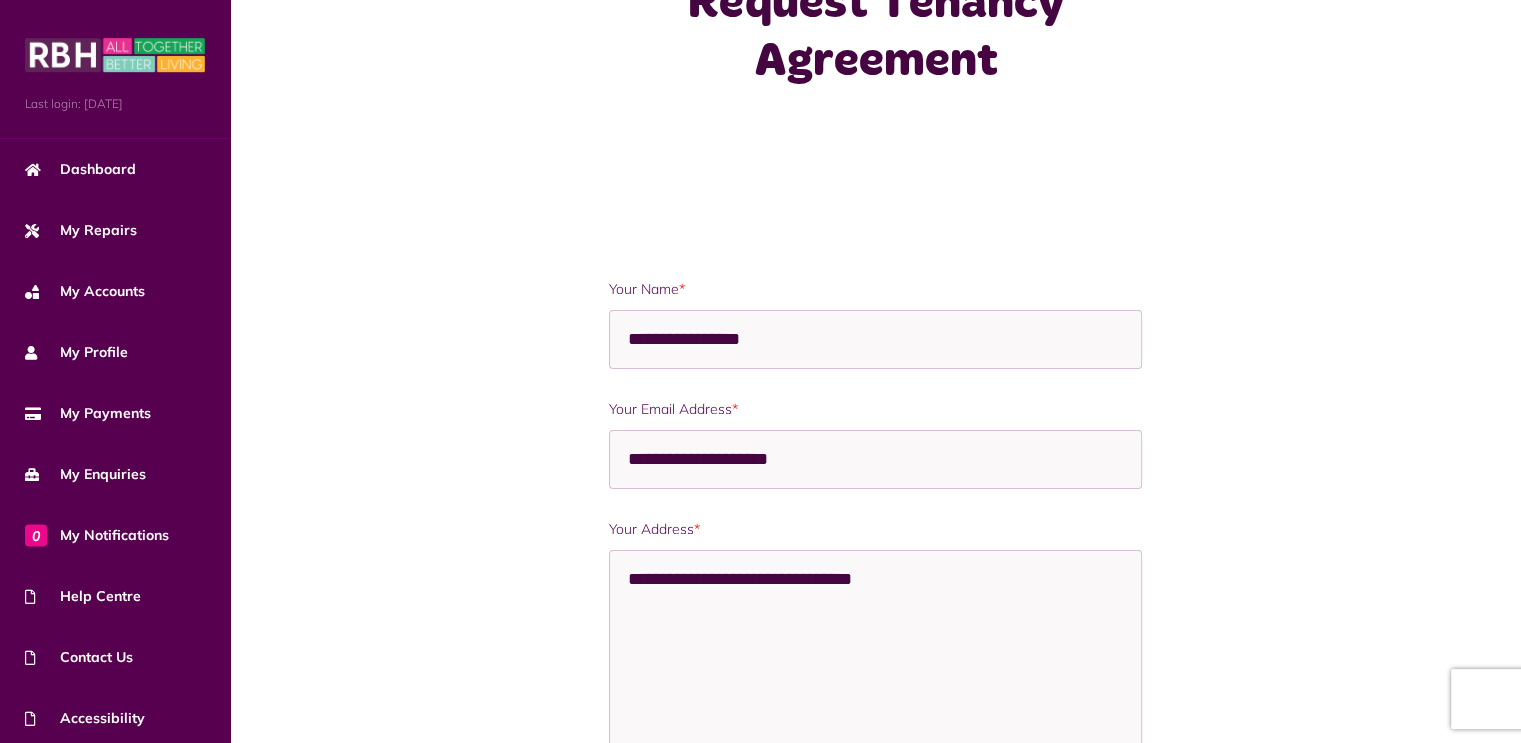 scroll, scrollTop: 0, scrollLeft: 0, axis: both 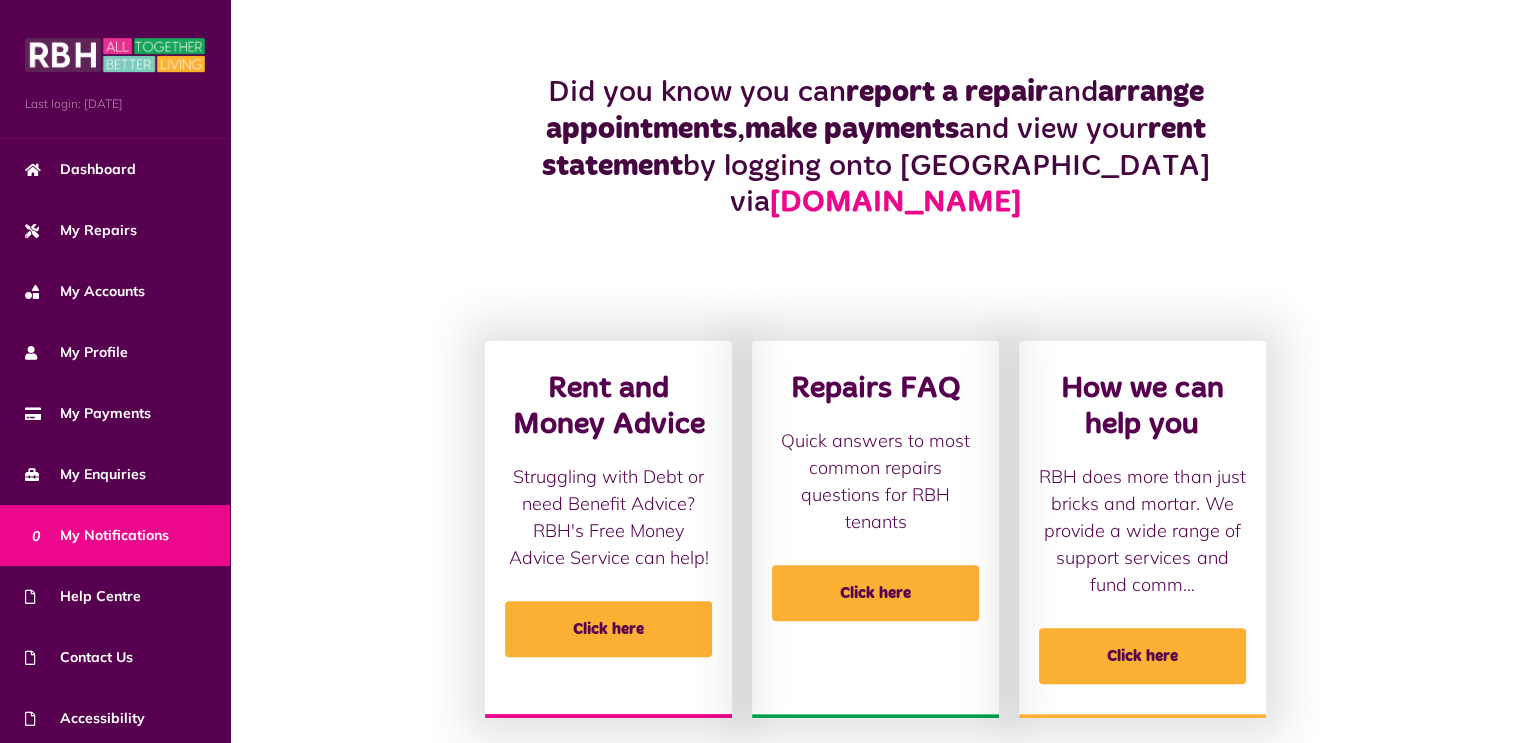 click on "0  My Notifications" at bounding box center (97, 535) 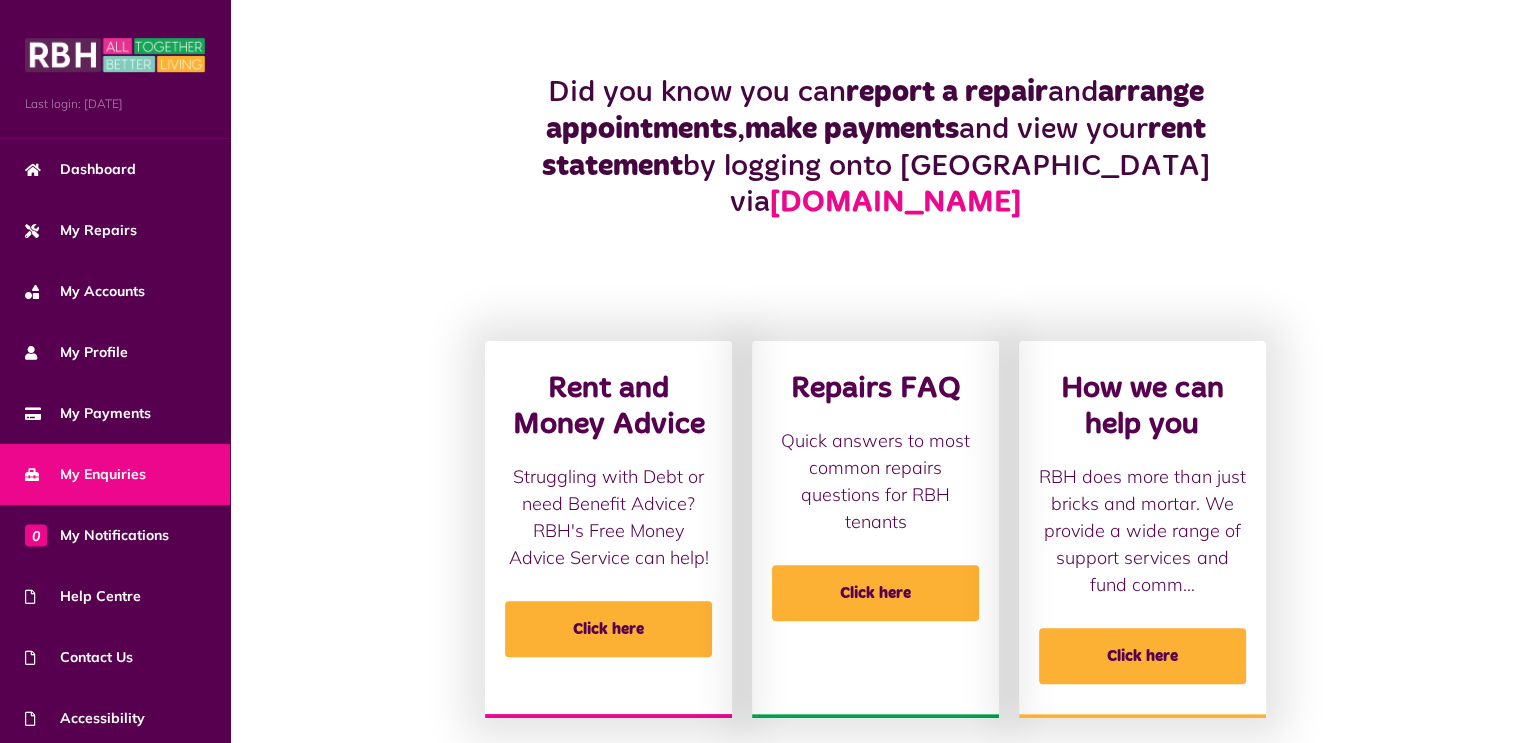 click on "My Enquiries" at bounding box center [85, 474] 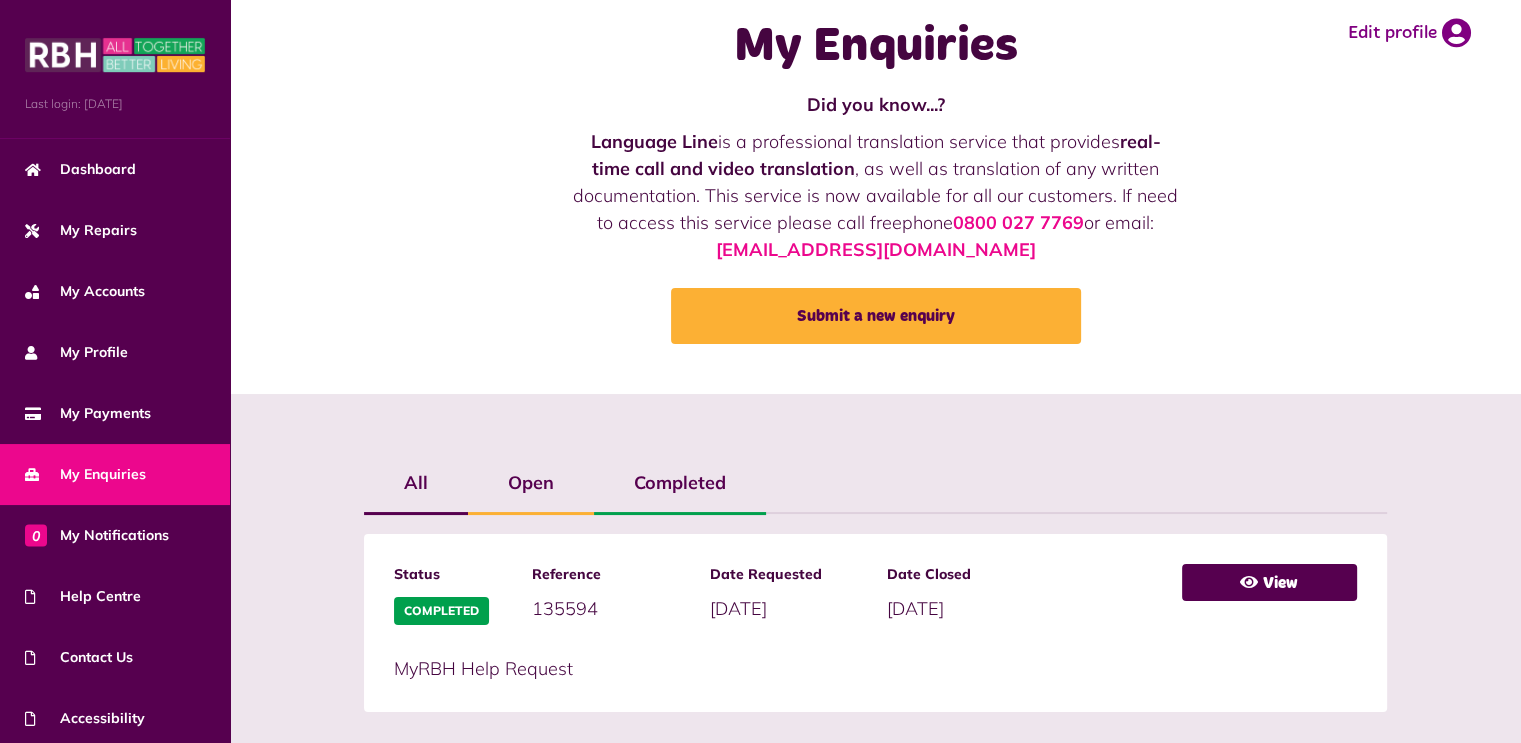 scroll, scrollTop: 60, scrollLeft: 0, axis: vertical 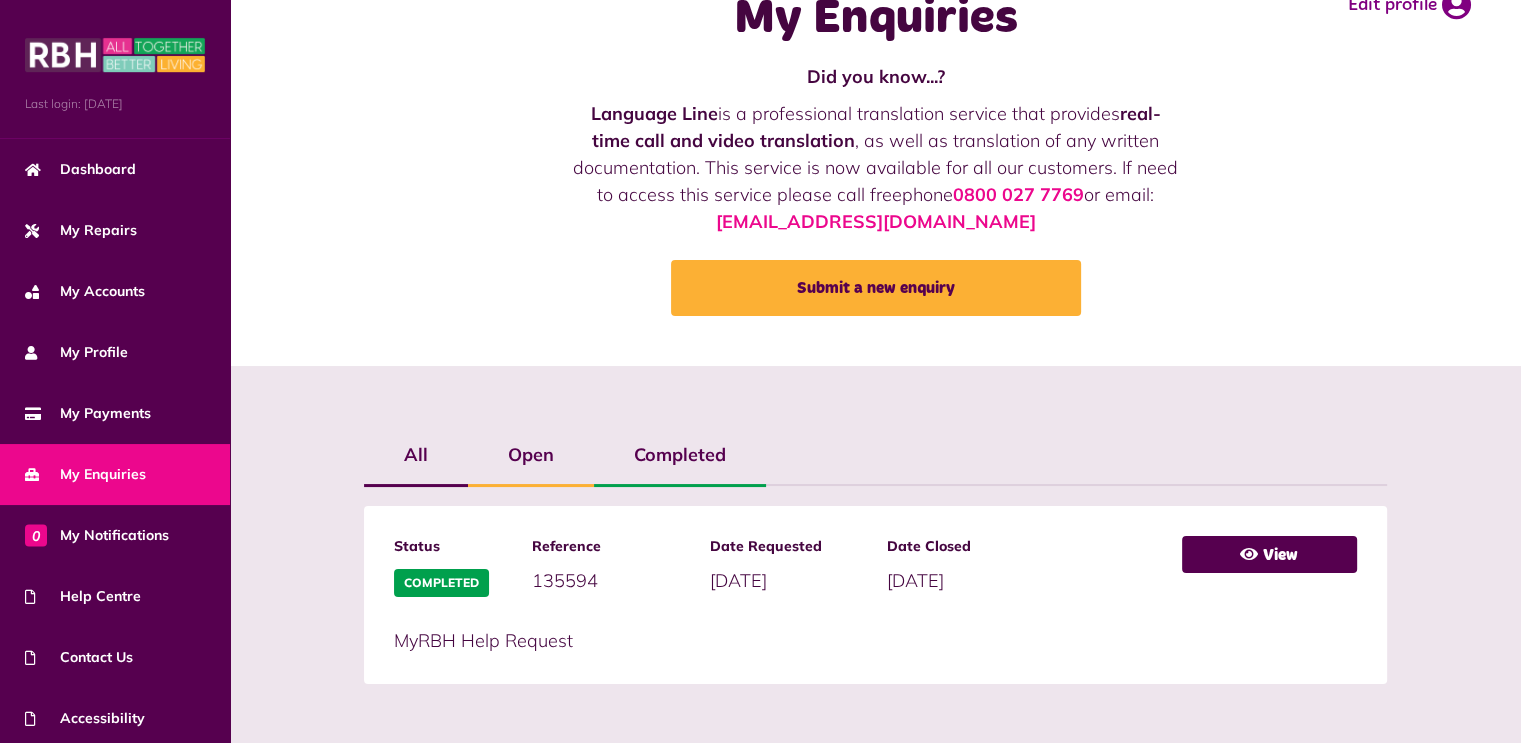 click on "My Enquiries" at bounding box center (85, 474) 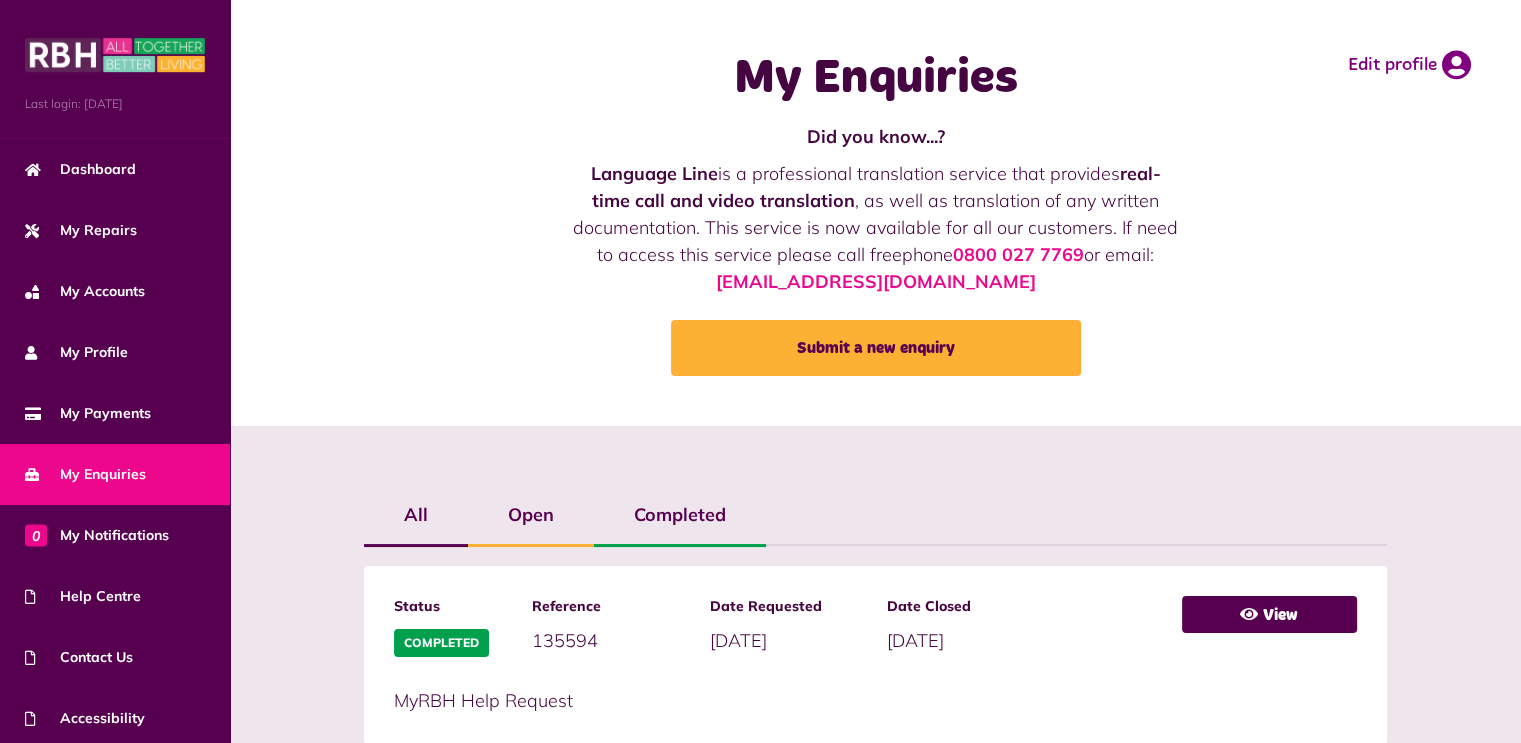 scroll, scrollTop: 60, scrollLeft: 0, axis: vertical 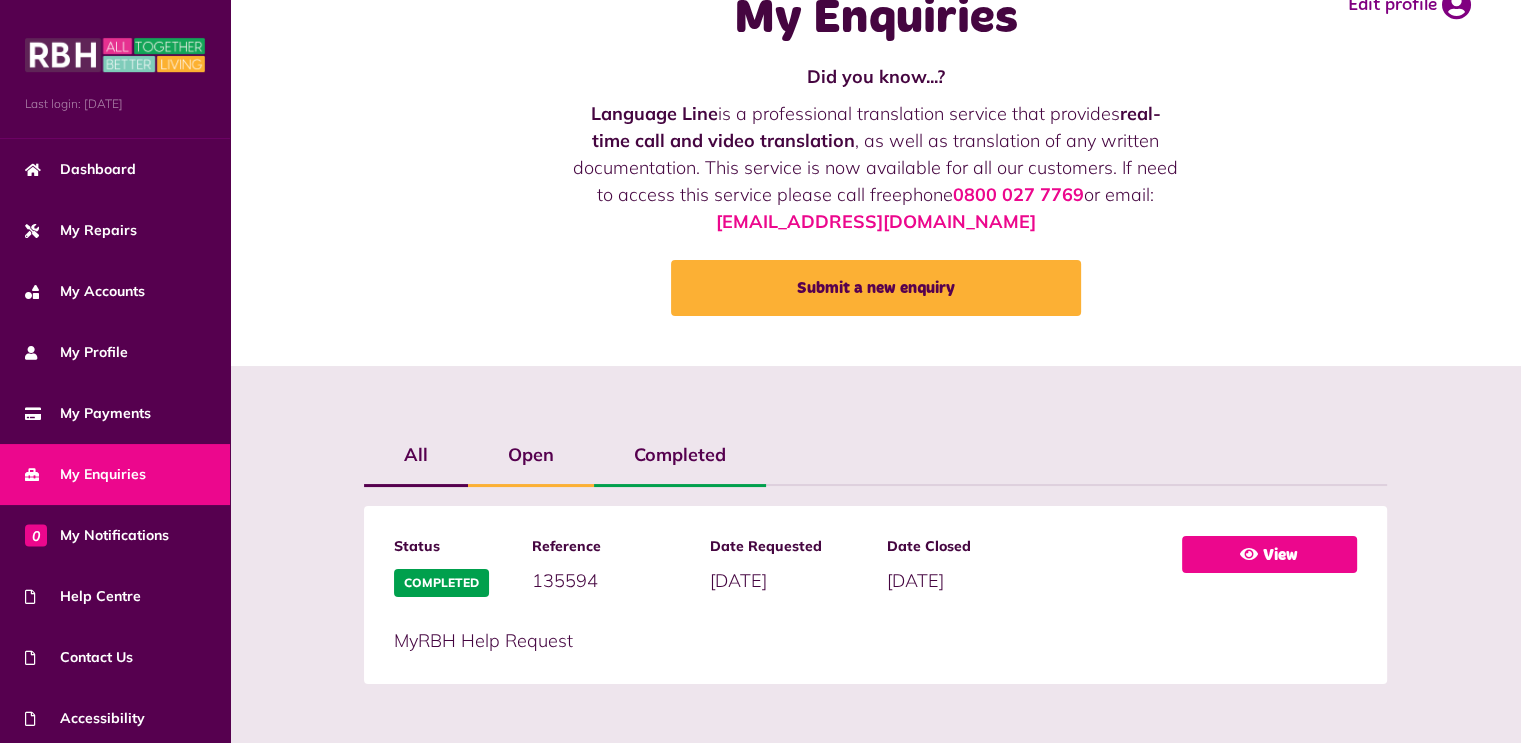 click on "View" at bounding box center (1269, 554) 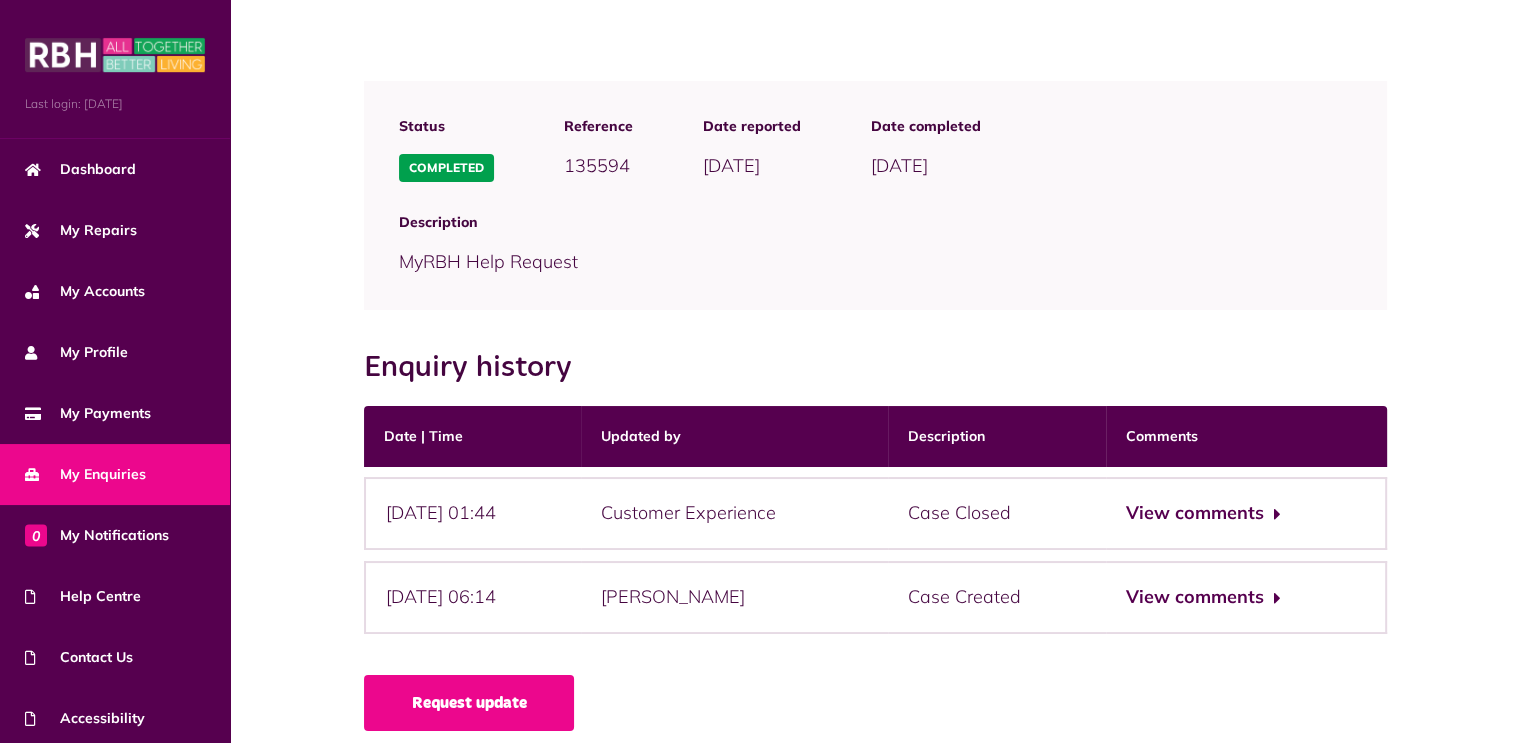 scroll, scrollTop: 132, scrollLeft: 0, axis: vertical 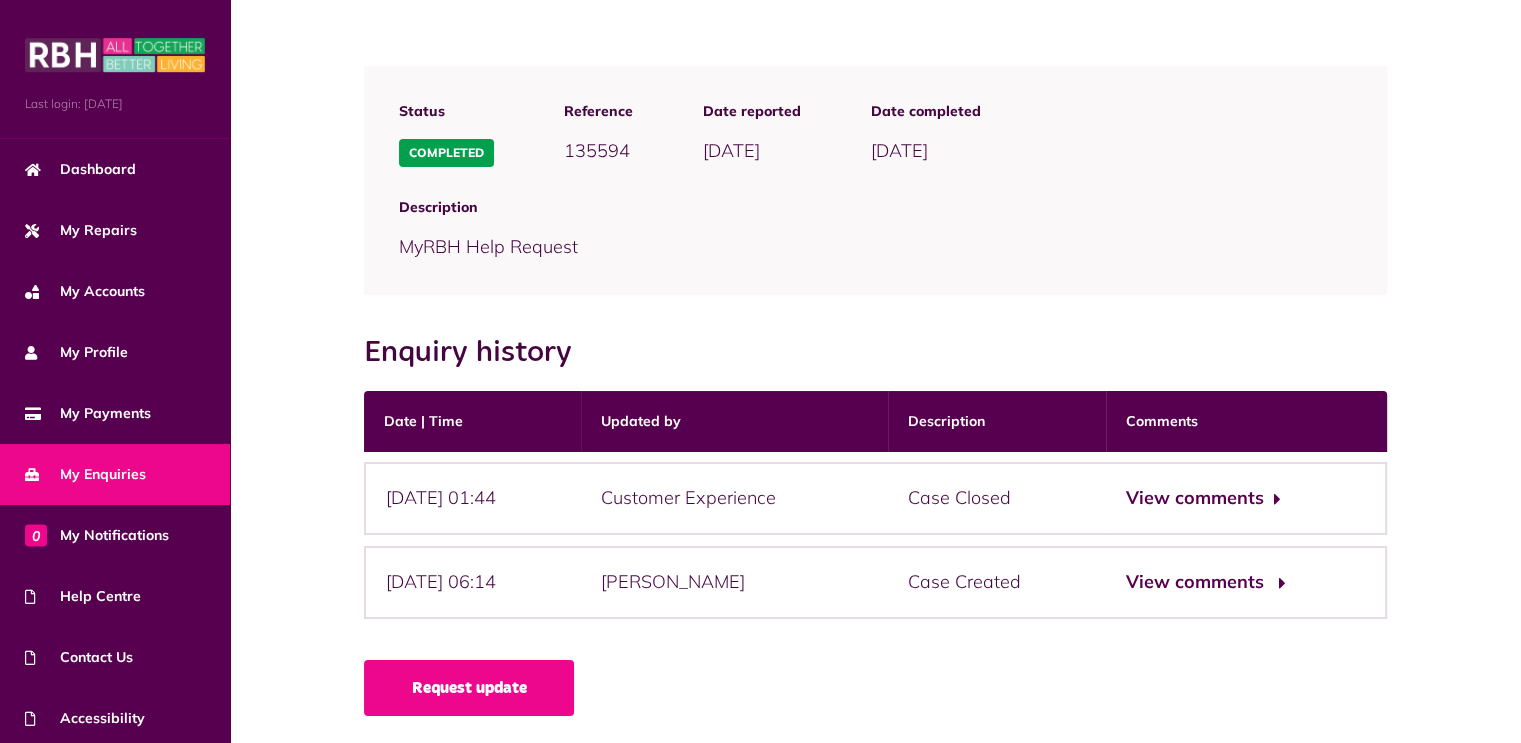 click on "View comments" at bounding box center (1203, 582) 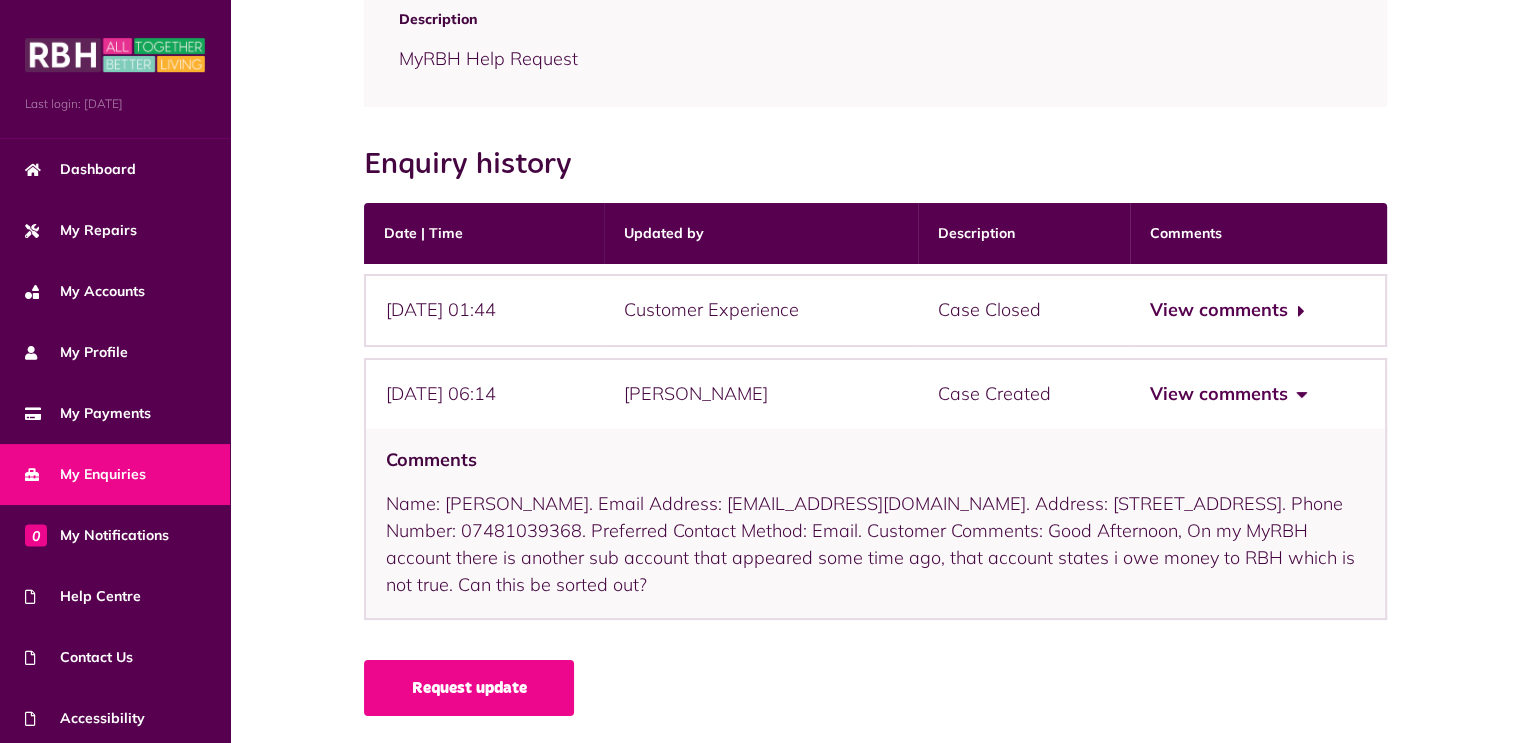 scroll, scrollTop: 321, scrollLeft: 0, axis: vertical 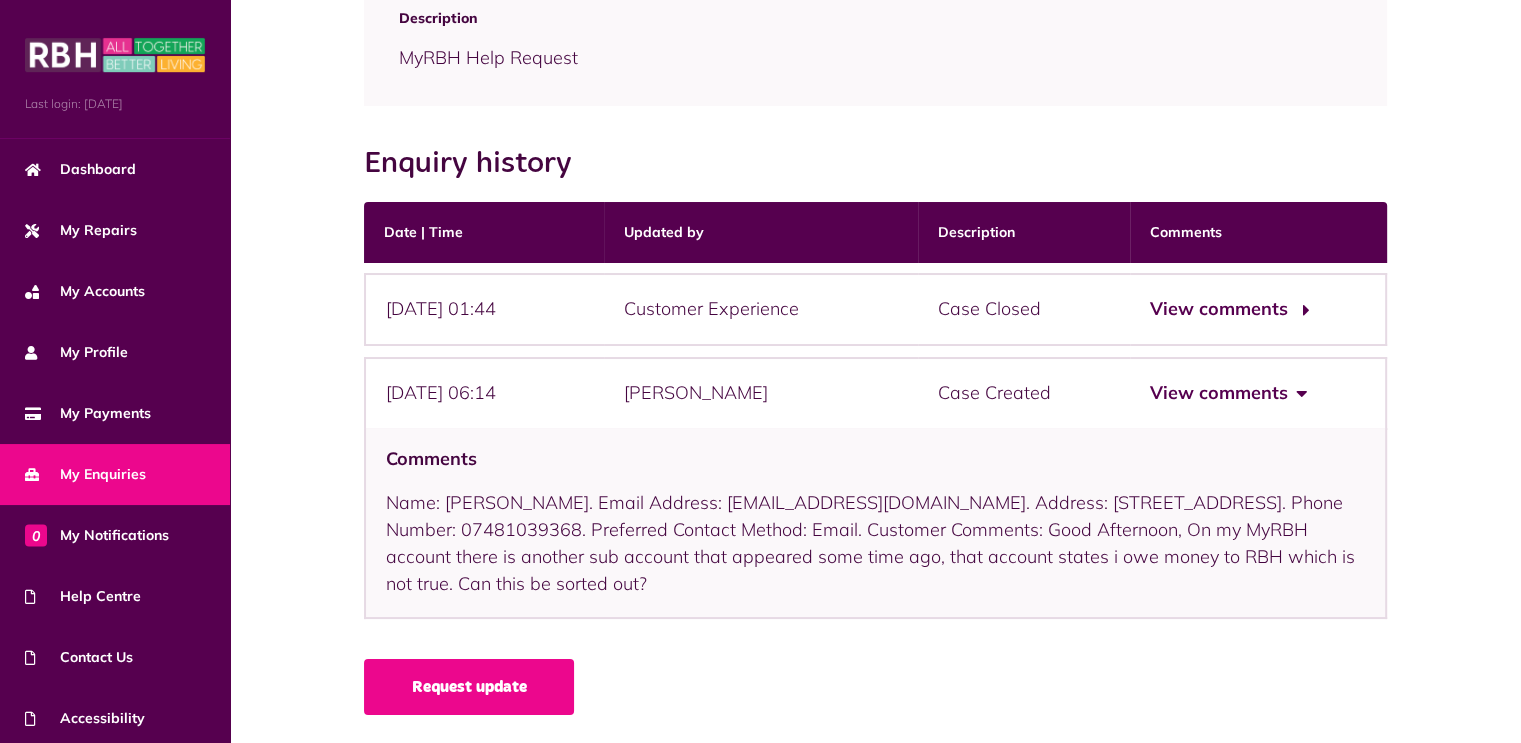 click on "View comments" at bounding box center (1227, 309) 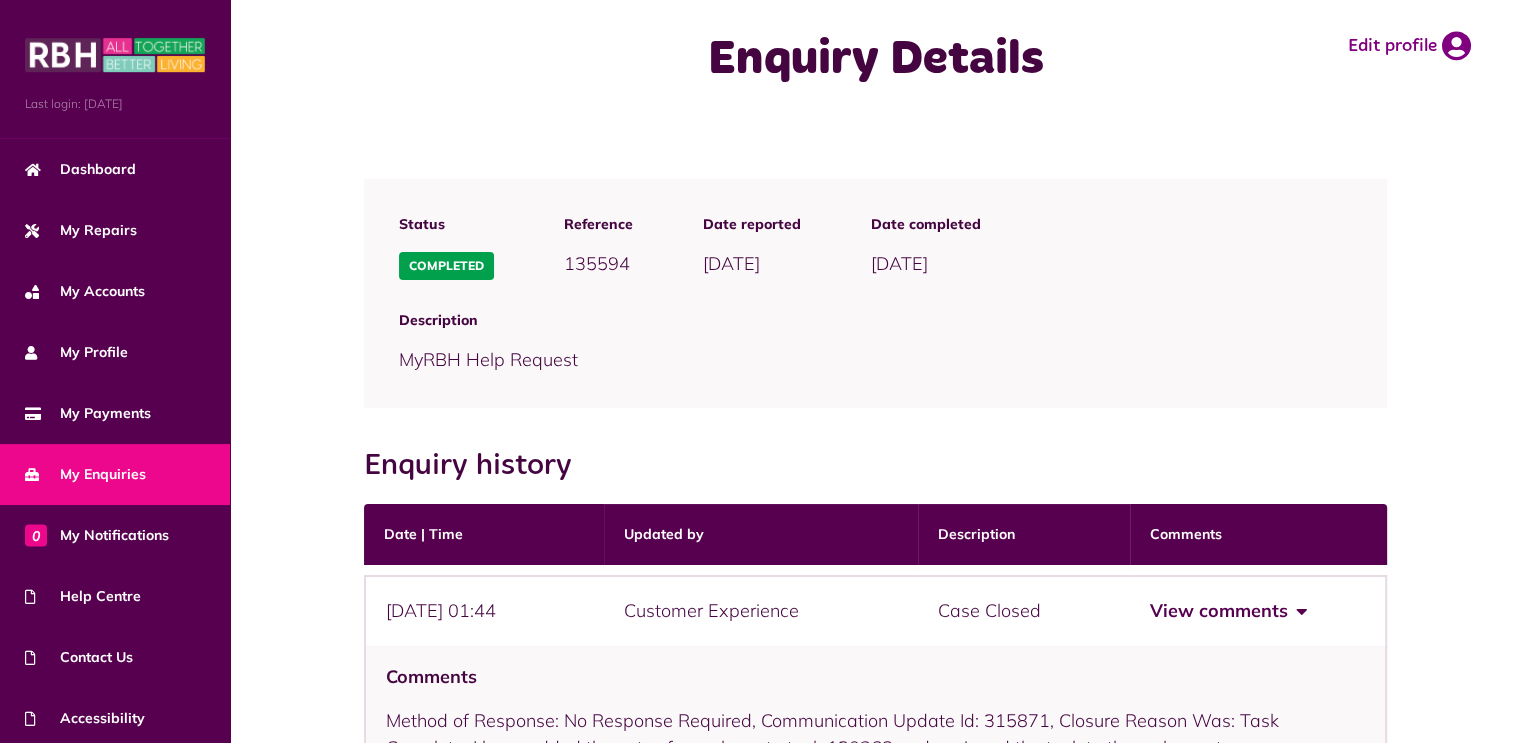 scroll, scrollTop: 0, scrollLeft: 0, axis: both 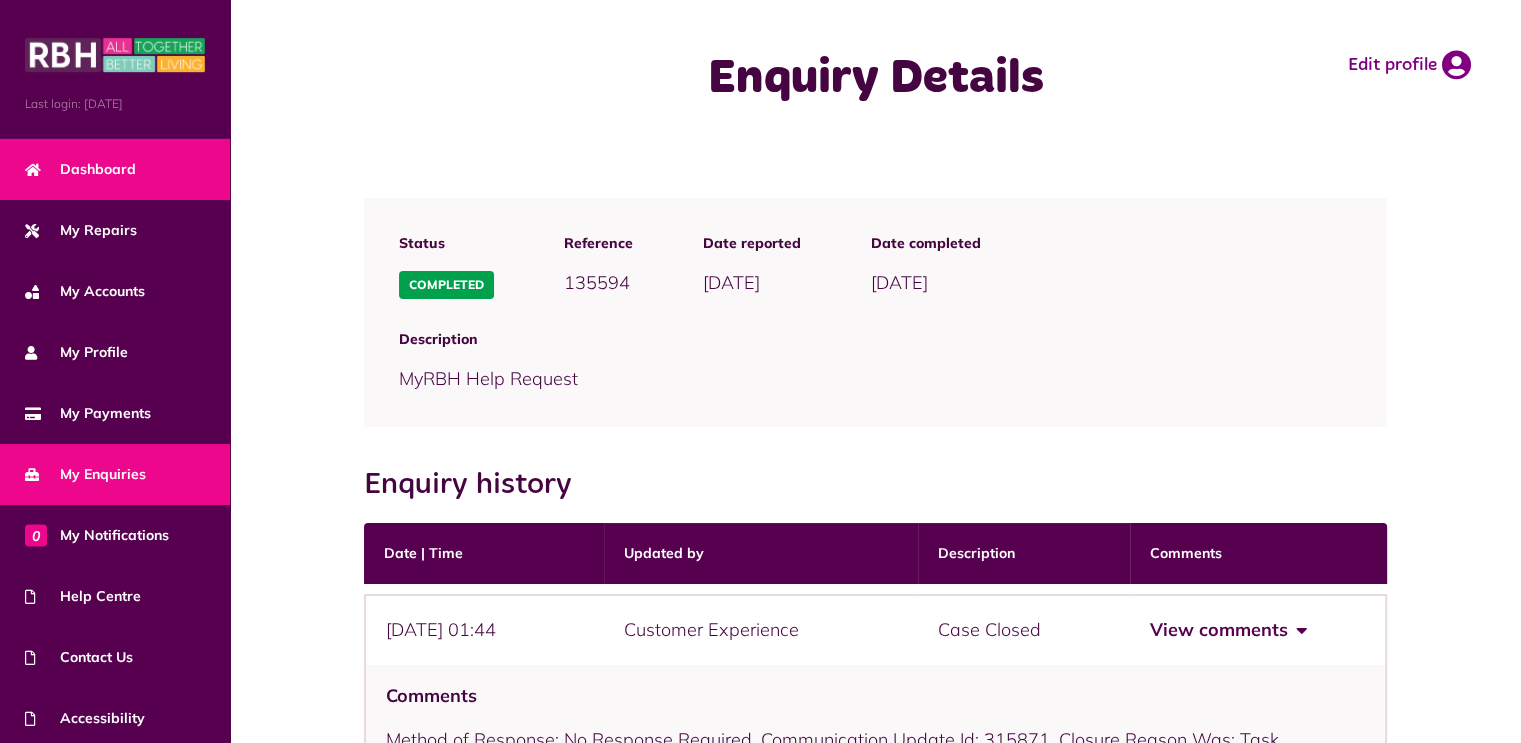 drag, startPoint x: 81, startPoint y: 155, endPoint x: 92, endPoint y: 166, distance: 15.556349 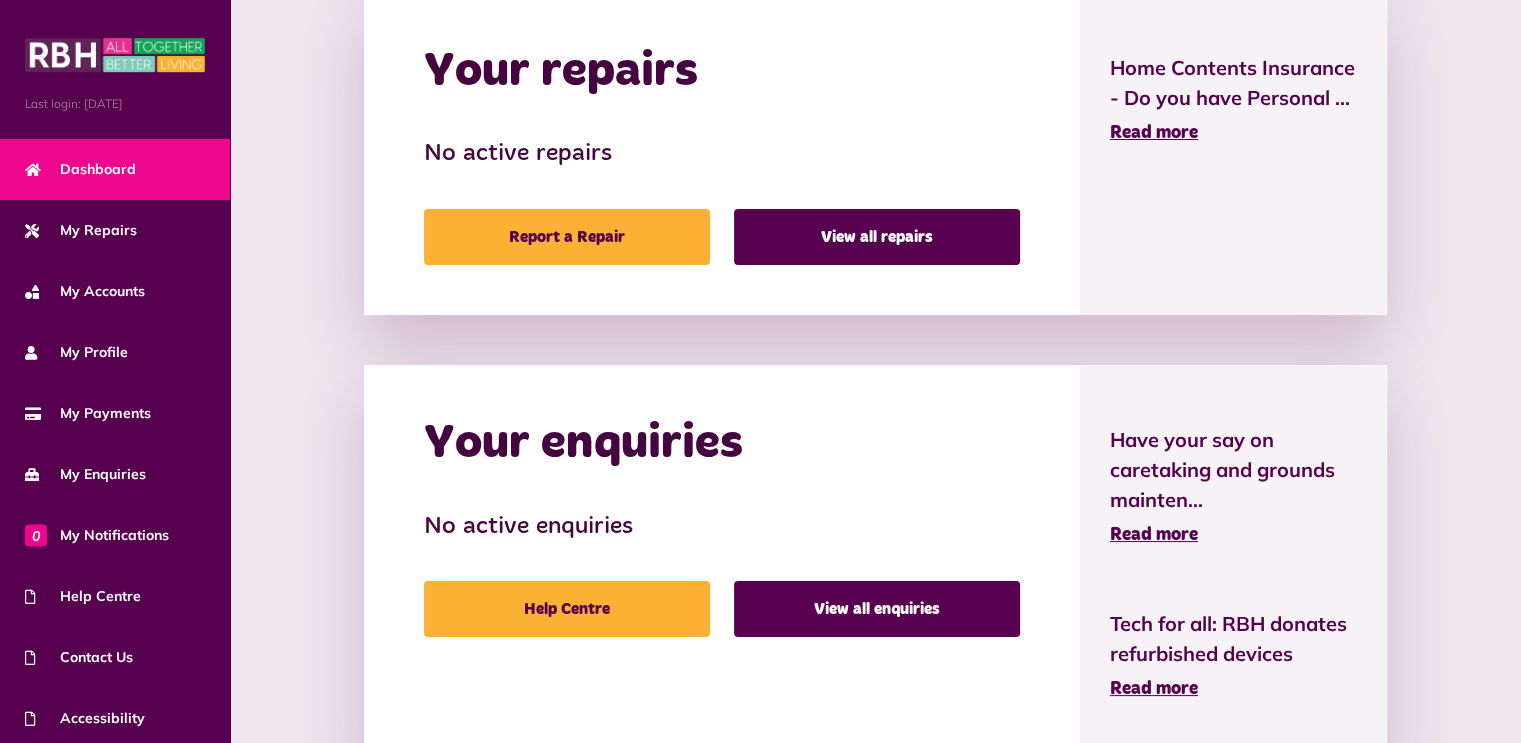 scroll, scrollTop: 1133, scrollLeft: 0, axis: vertical 